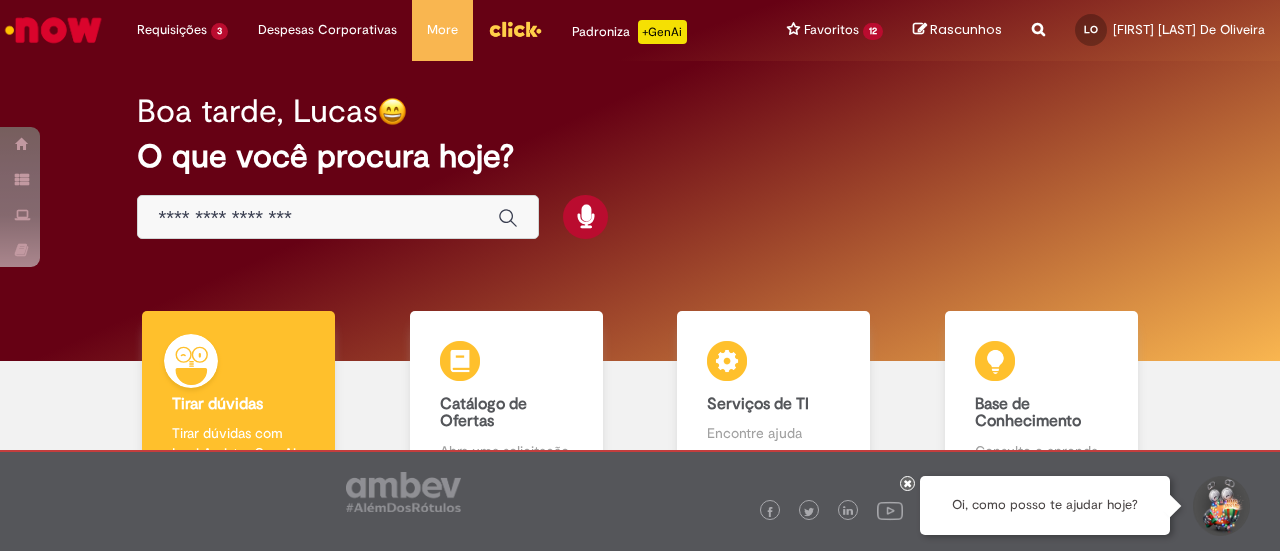 scroll, scrollTop: 0, scrollLeft: 0, axis: both 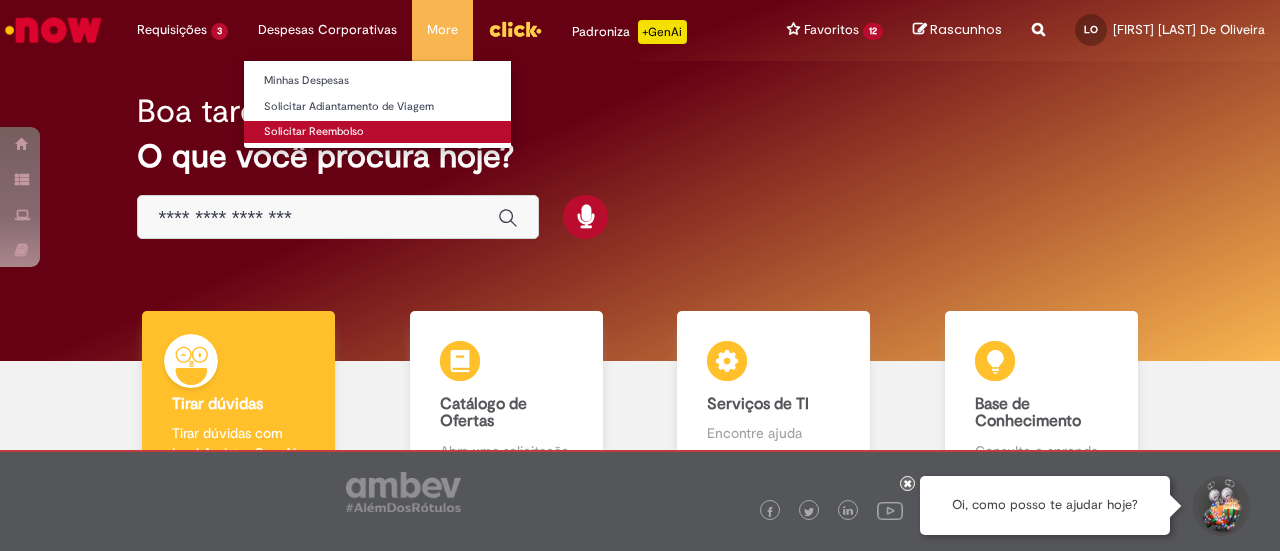 click on "Solicitar Reembolso" at bounding box center (377, 132) 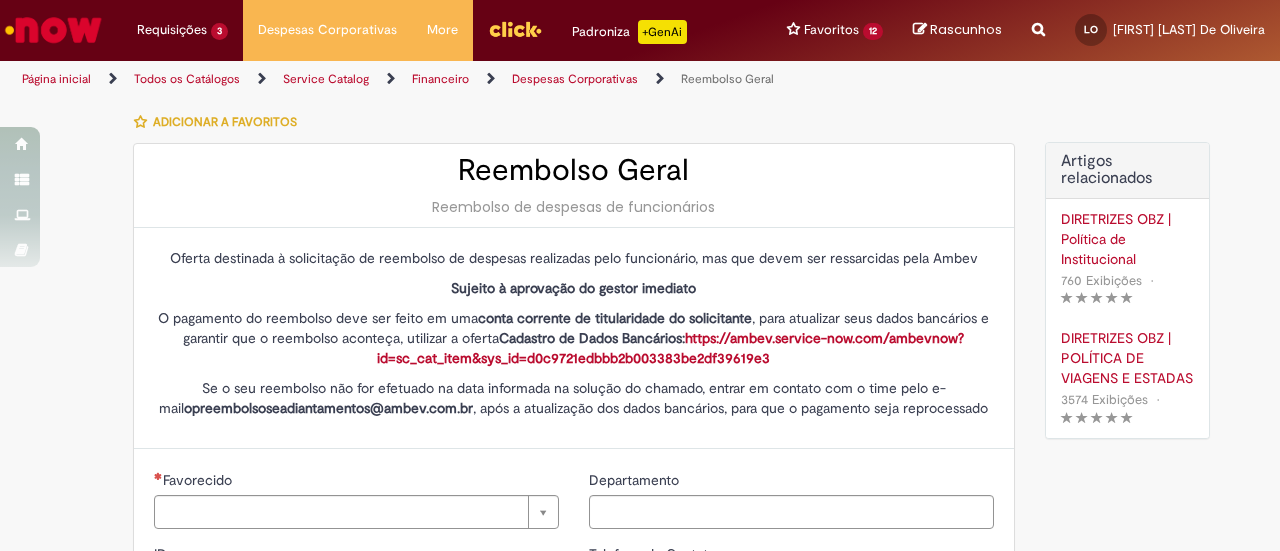 type on "********" 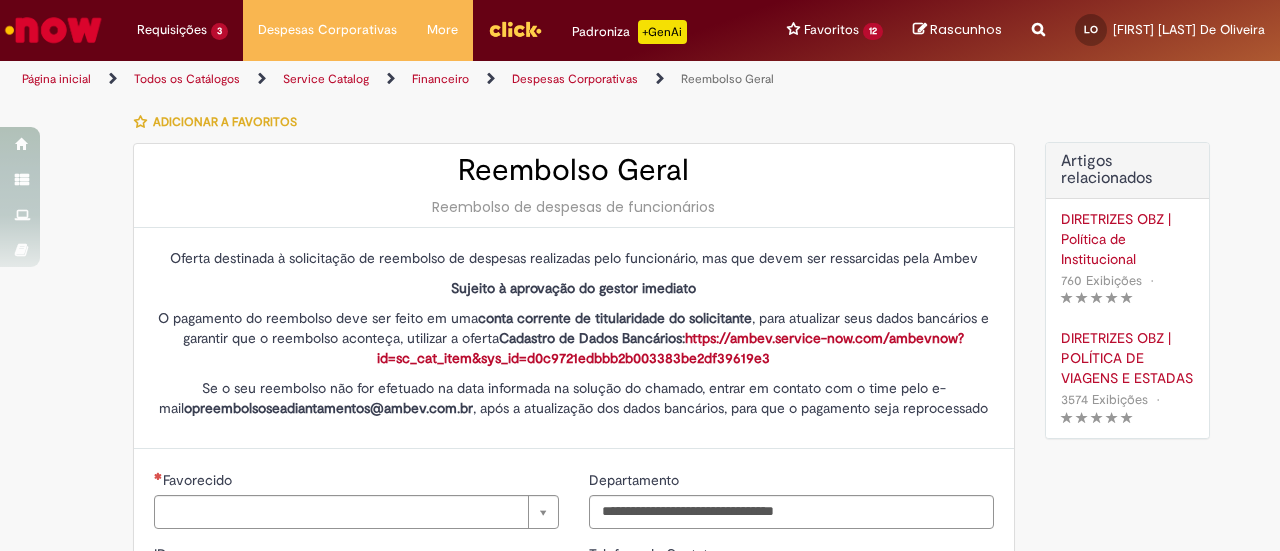 type on "**********" 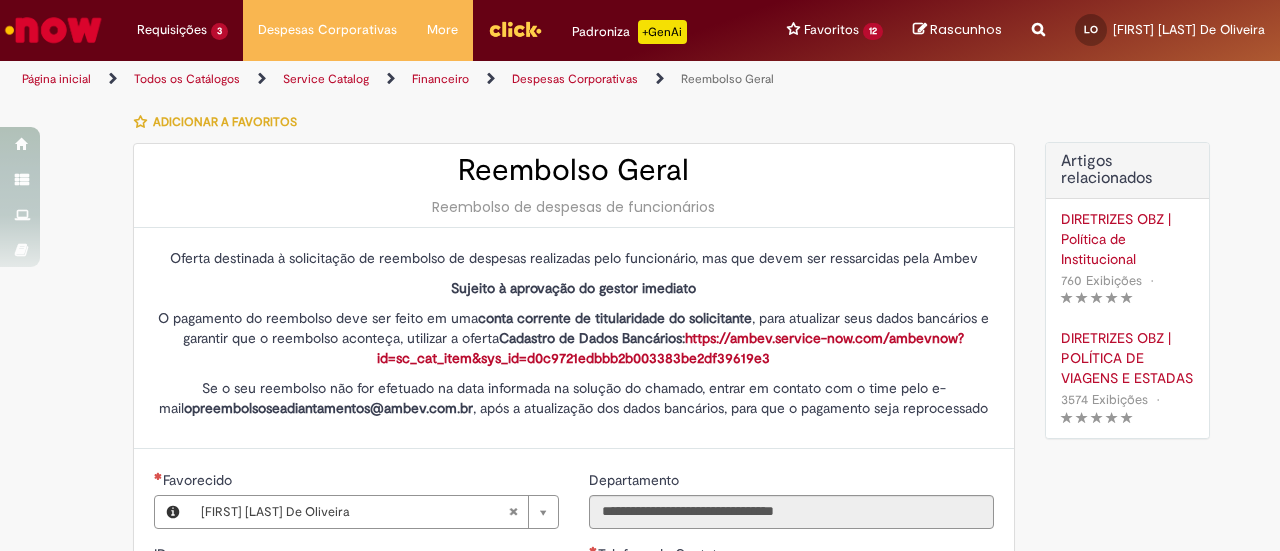 type on "**********" 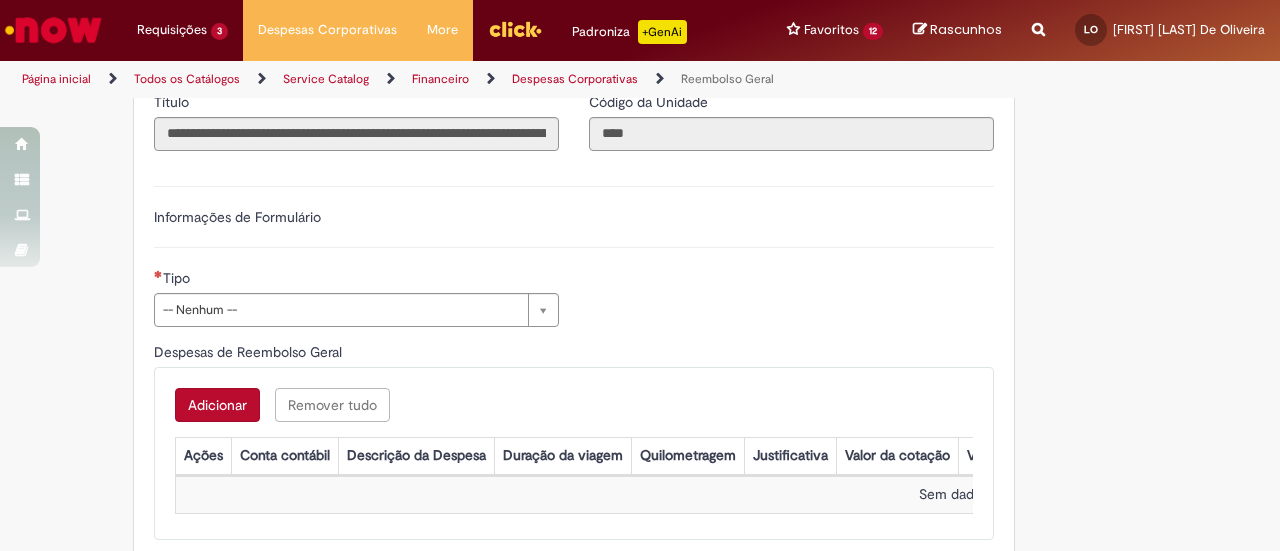 scroll, scrollTop: 700, scrollLeft: 0, axis: vertical 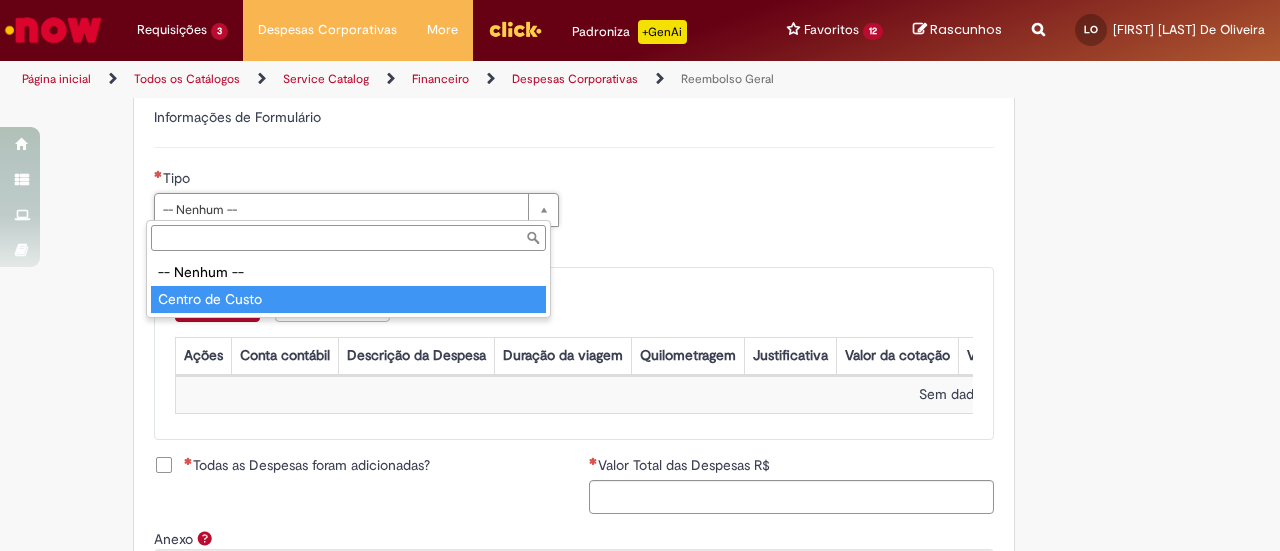 type on "**********" 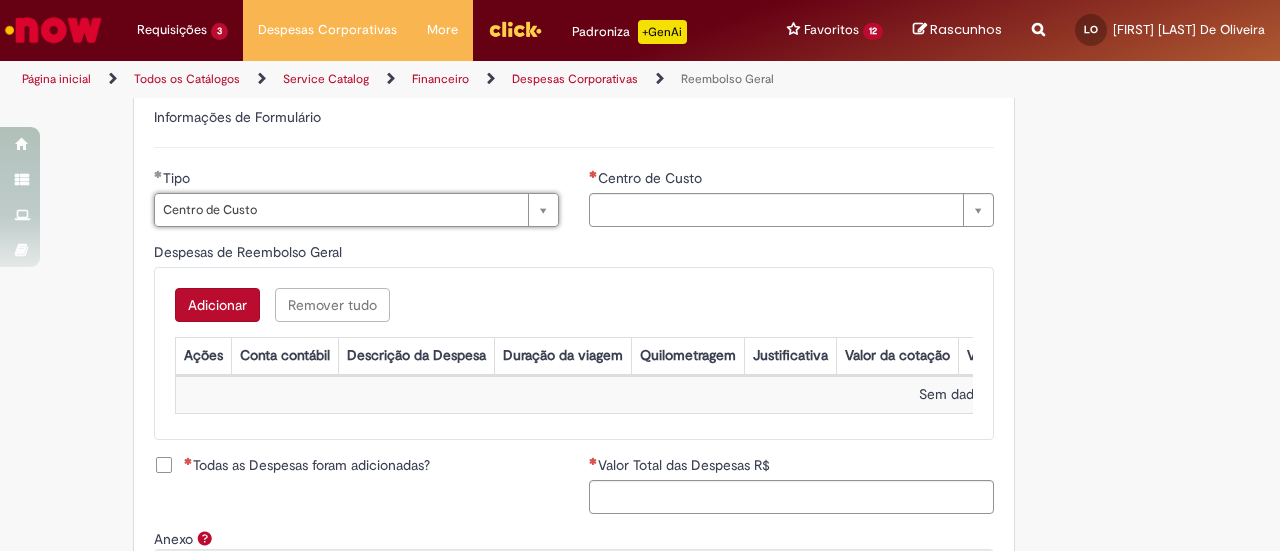 type on "**********" 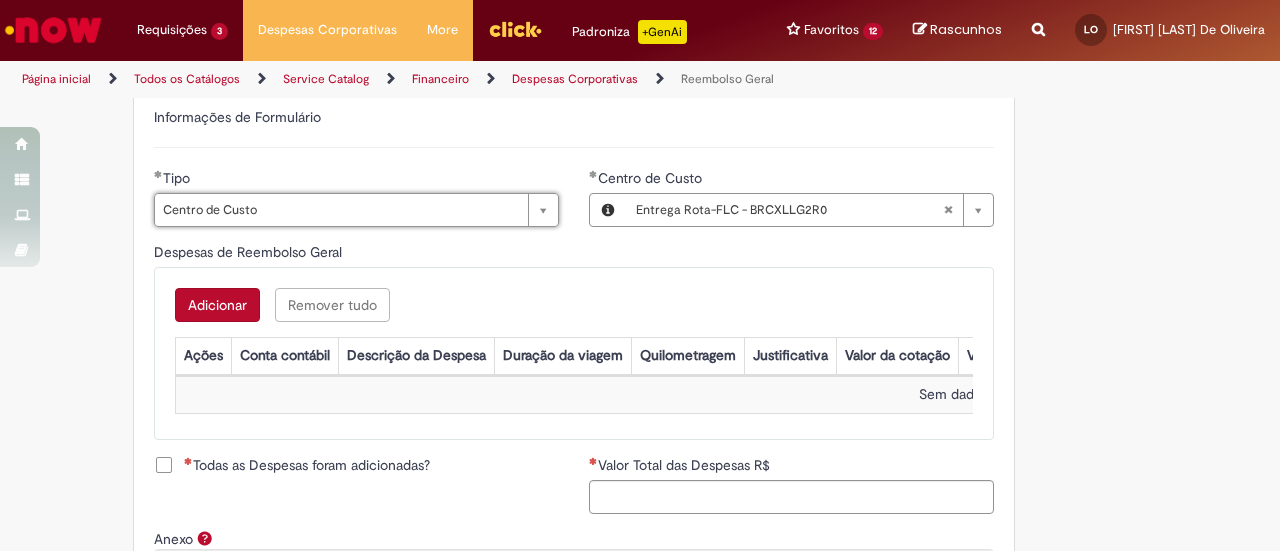 scroll, scrollTop: 800, scrollLeft: 0, axis: vertical 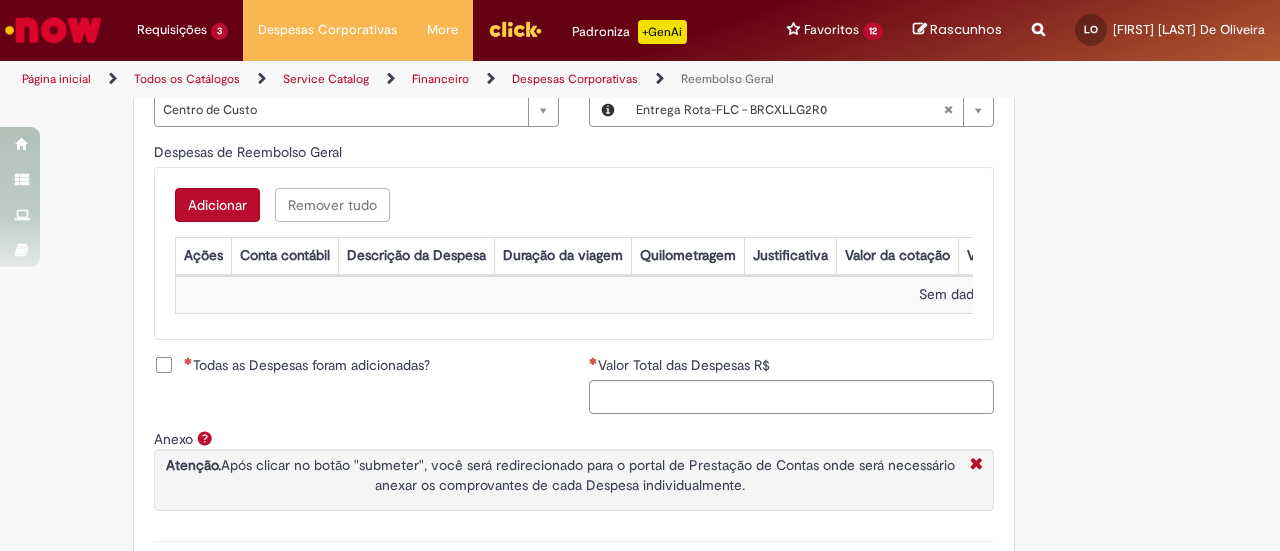 click on "Adicionar" at bounding box center [217, 205] 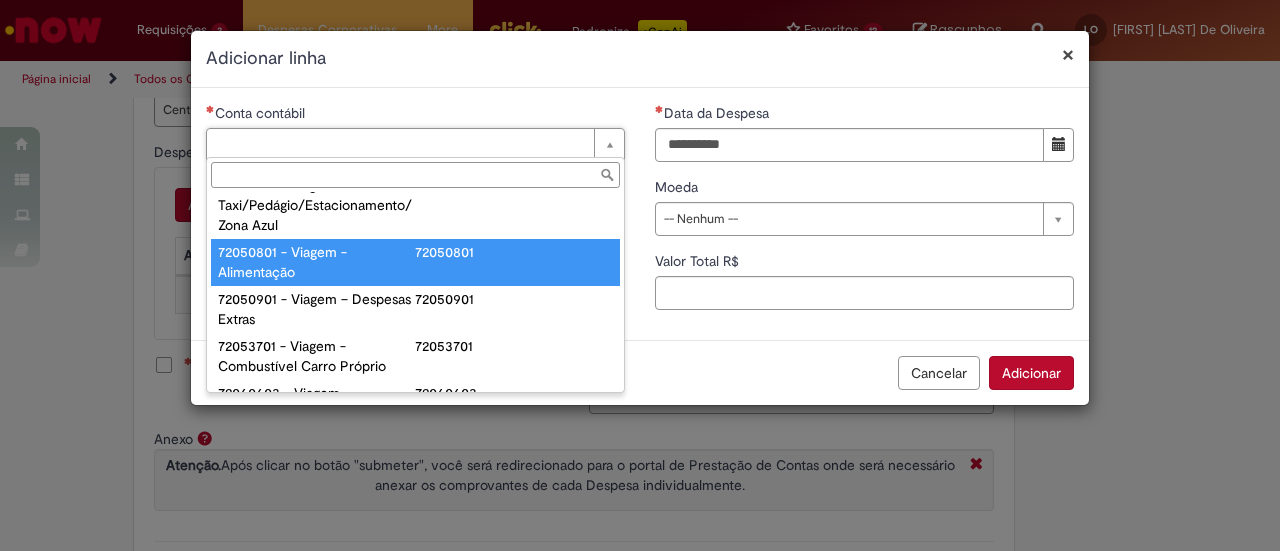 scroll, scrollTop: 1300, scrollLeft: 0, axis: vertical 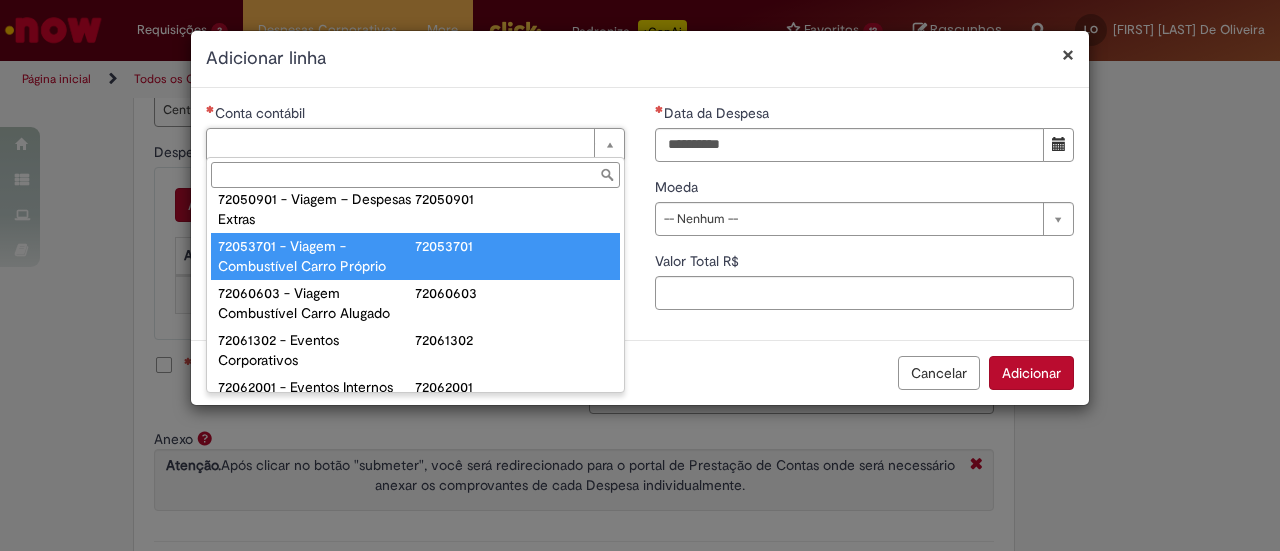 type on "**********" 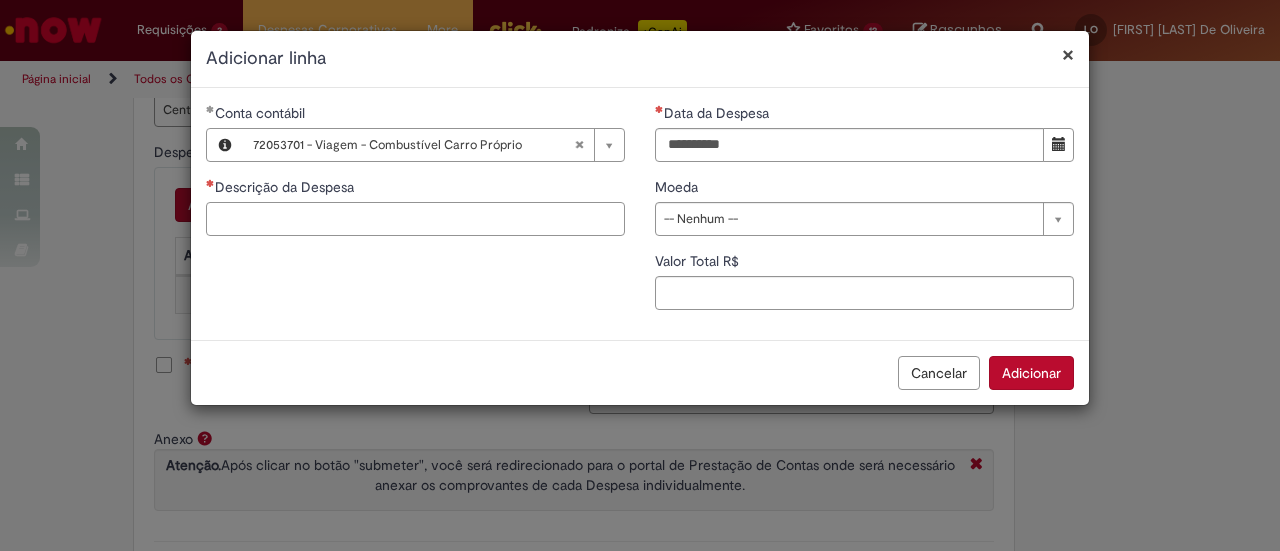 click on "Descrição da Despesa" at bounding box center (415, 219) 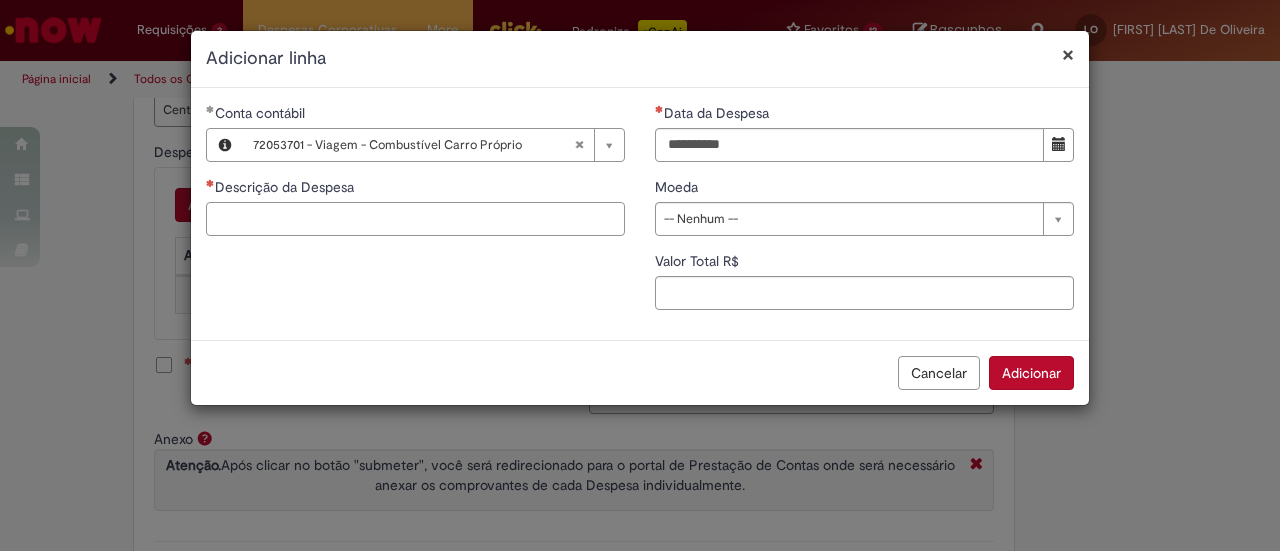 paste on "**********" 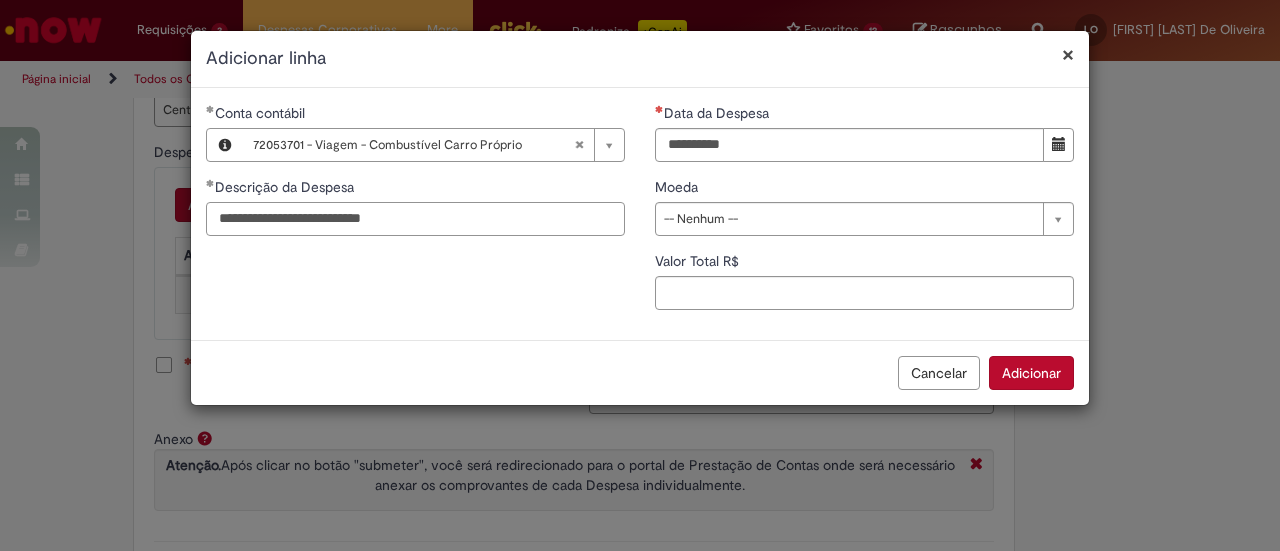 type on "**********" 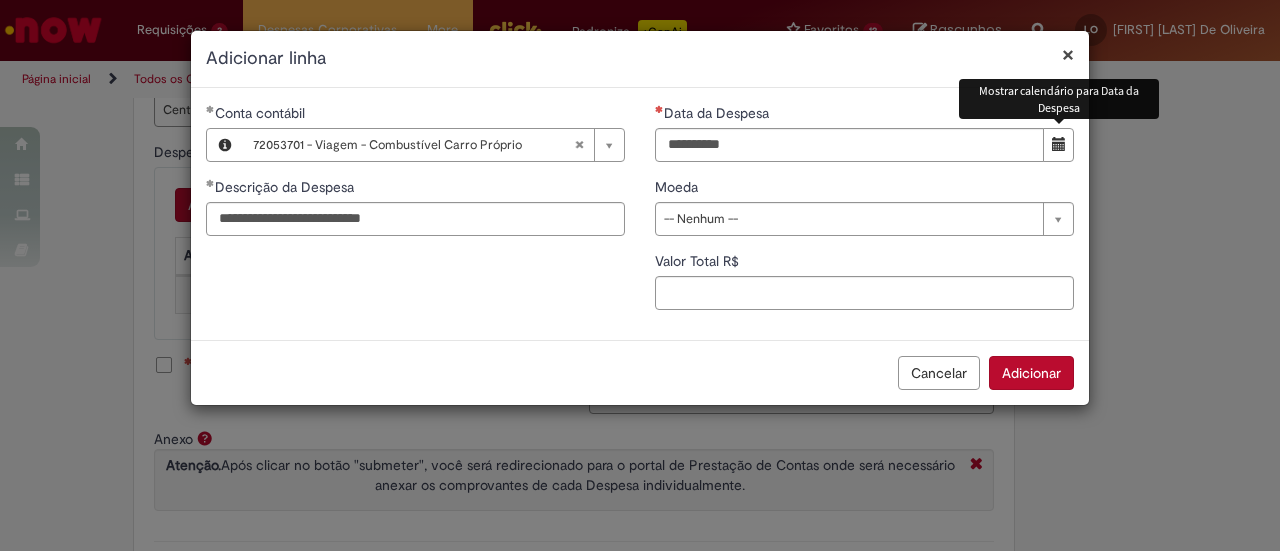 click at bounding box center [1059, 144] 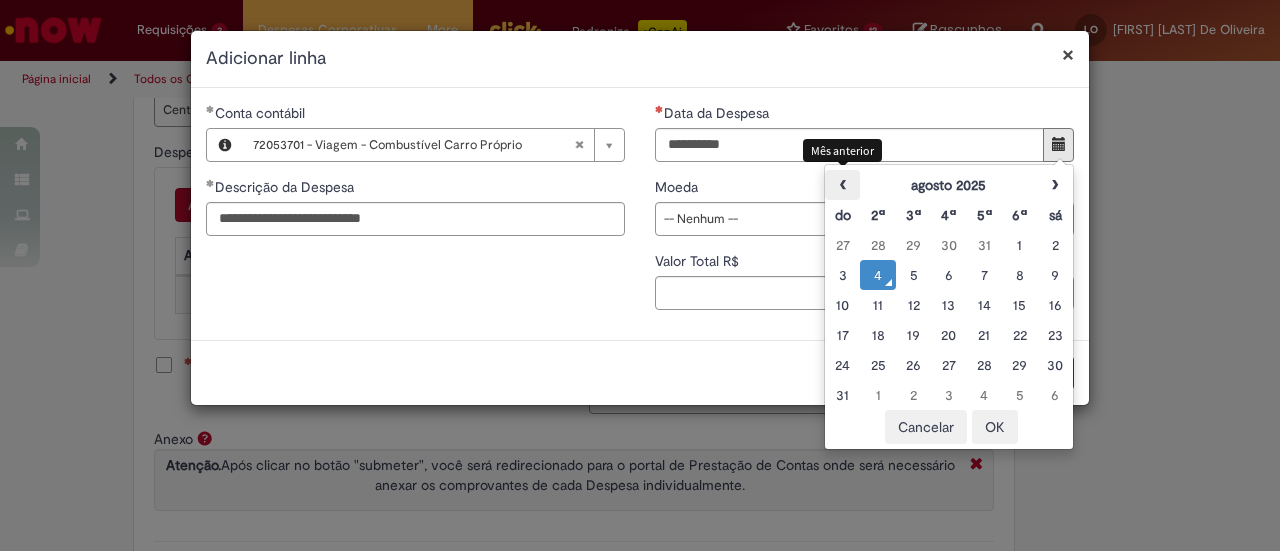 click on "‹" at bounding box center (842, 185) 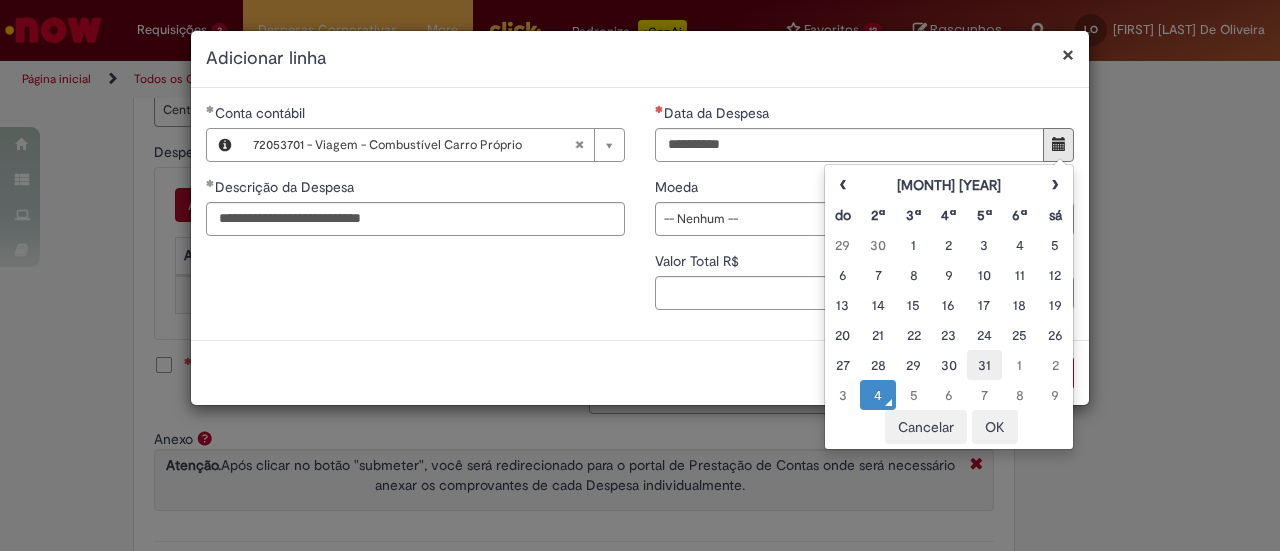 click on "31" at bounding box center (984, 365) 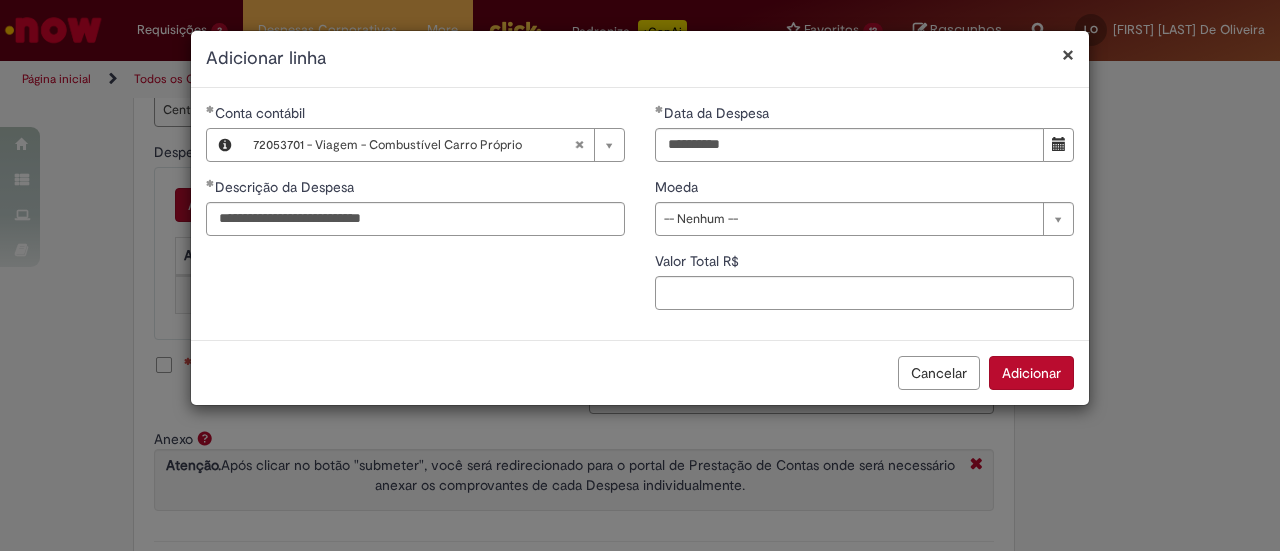 click on "**********" at bounding box center (640, 218) 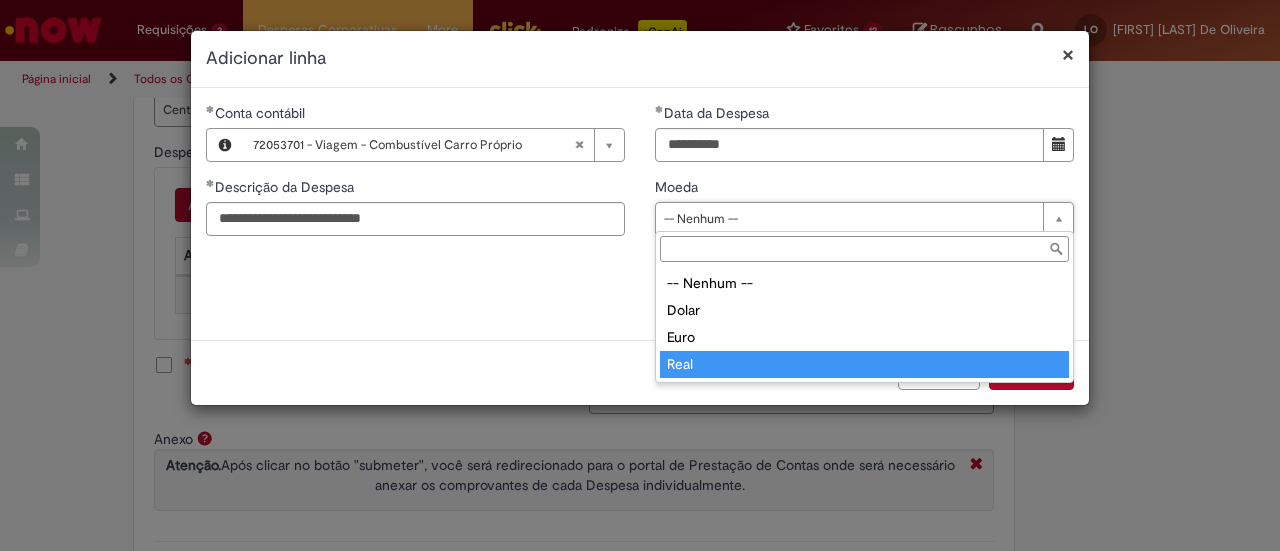 type on "****" 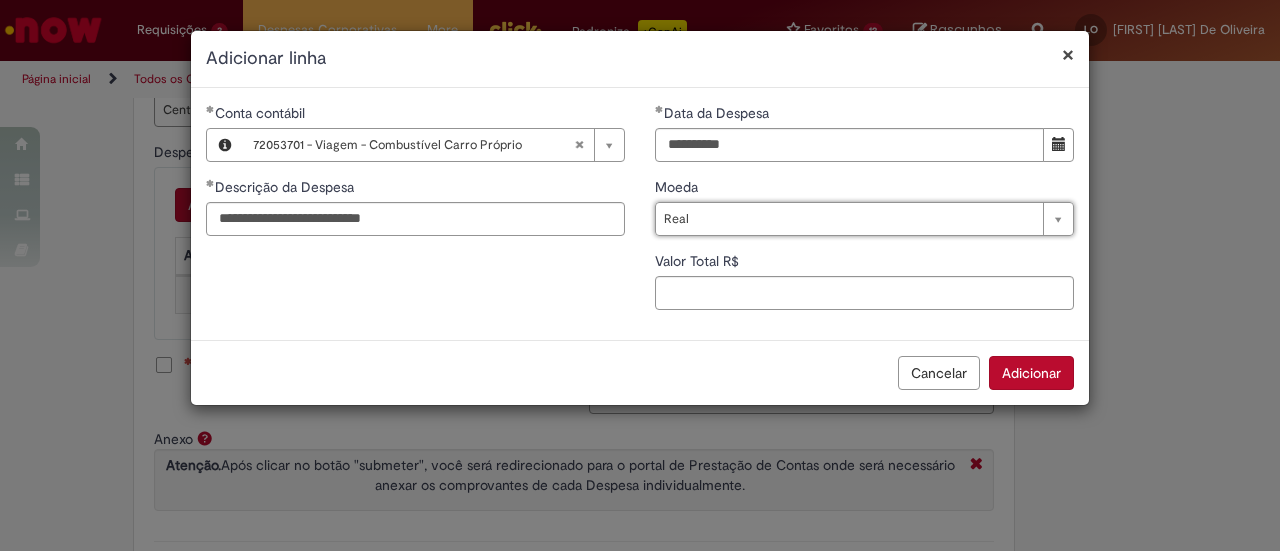 click on "**********" at bounding box center (640, 214) 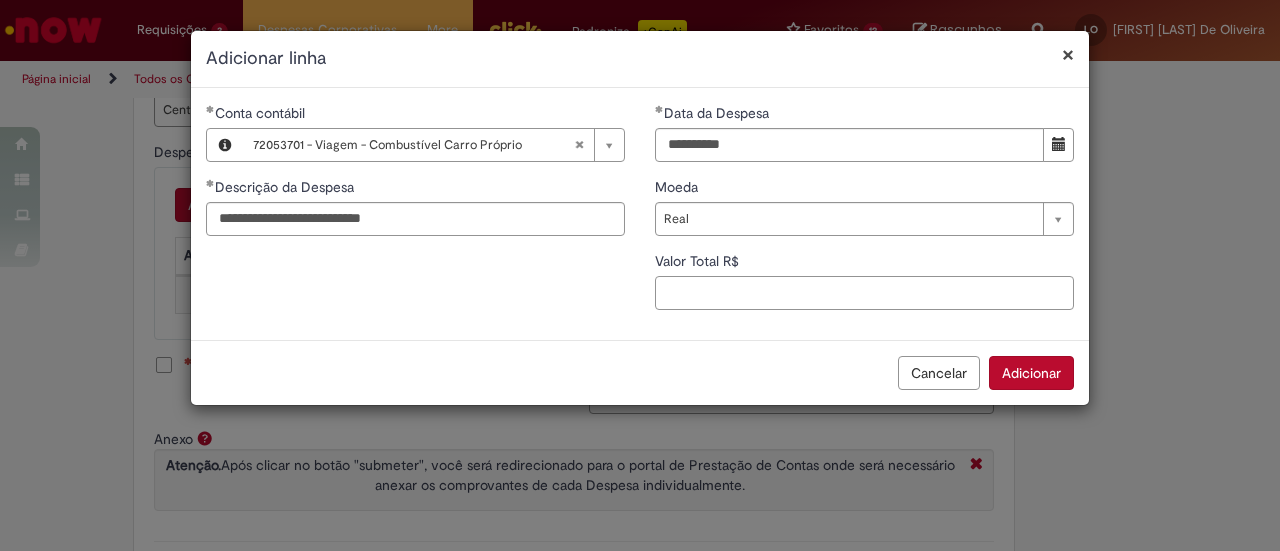 click on "Valor Total R$" at bounding box center [864, 293] 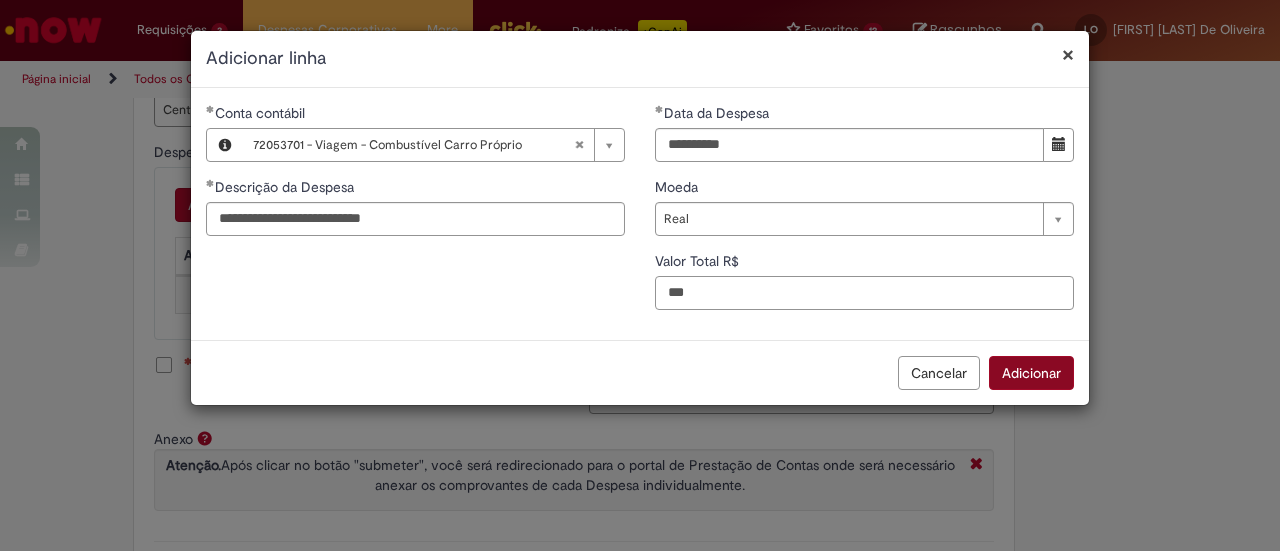 type on "***" 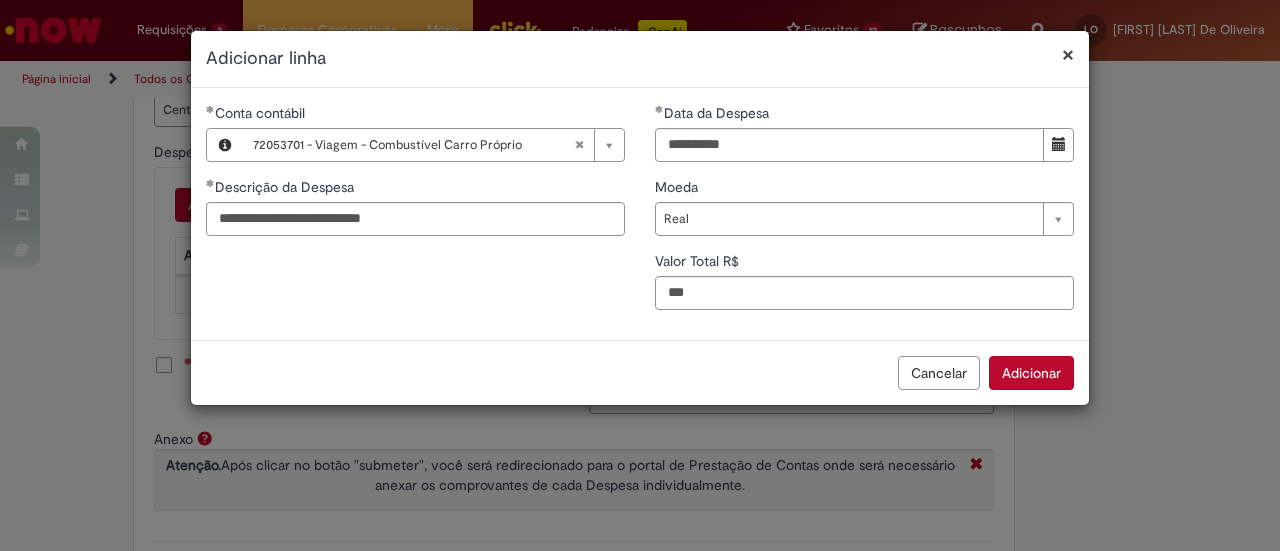 click on "Adicionar" at bounding box center (1031, 373) 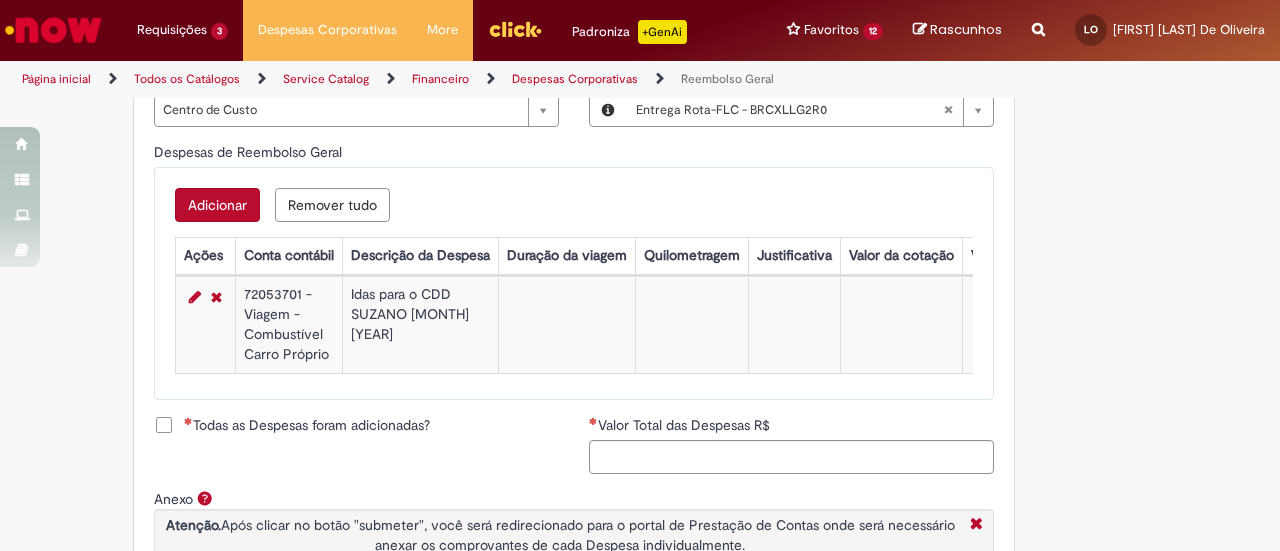 click on "Adicionar Remover tudo" at bounding box center [574, 205] 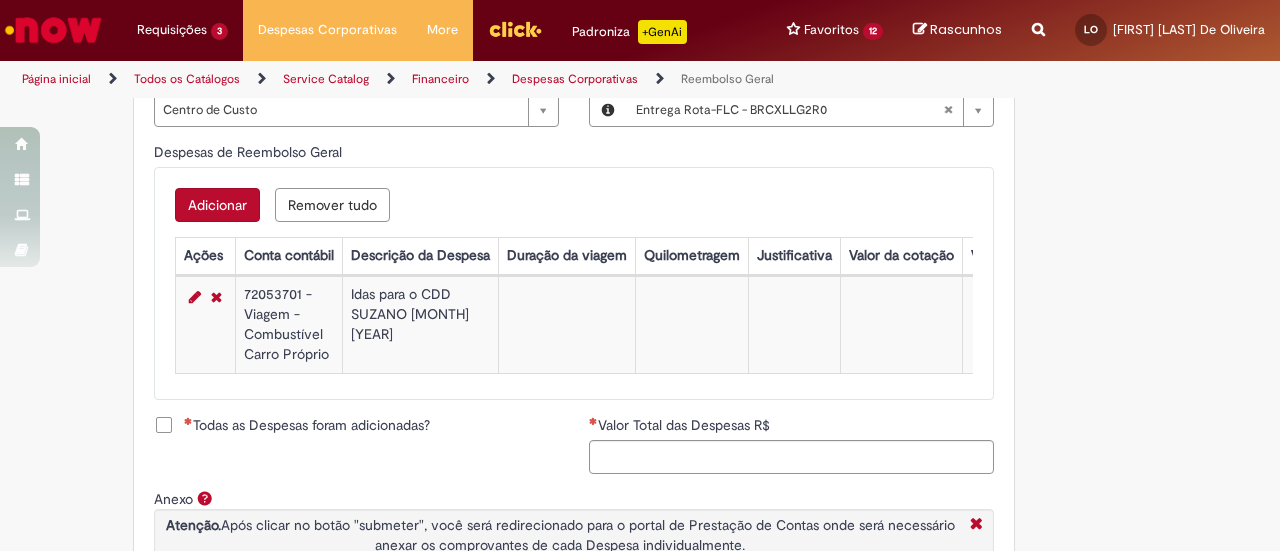 click on "Adicionar" at bounding box center (217, 205) 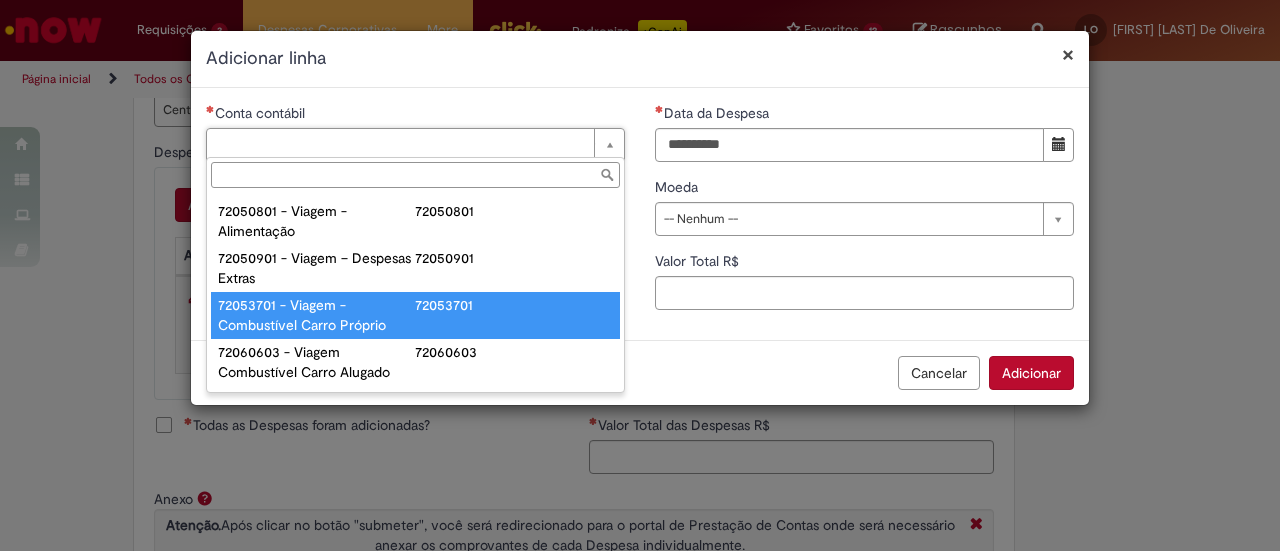scroll, scrollTop: 1200, scrollLeft: 0, axis: vertical 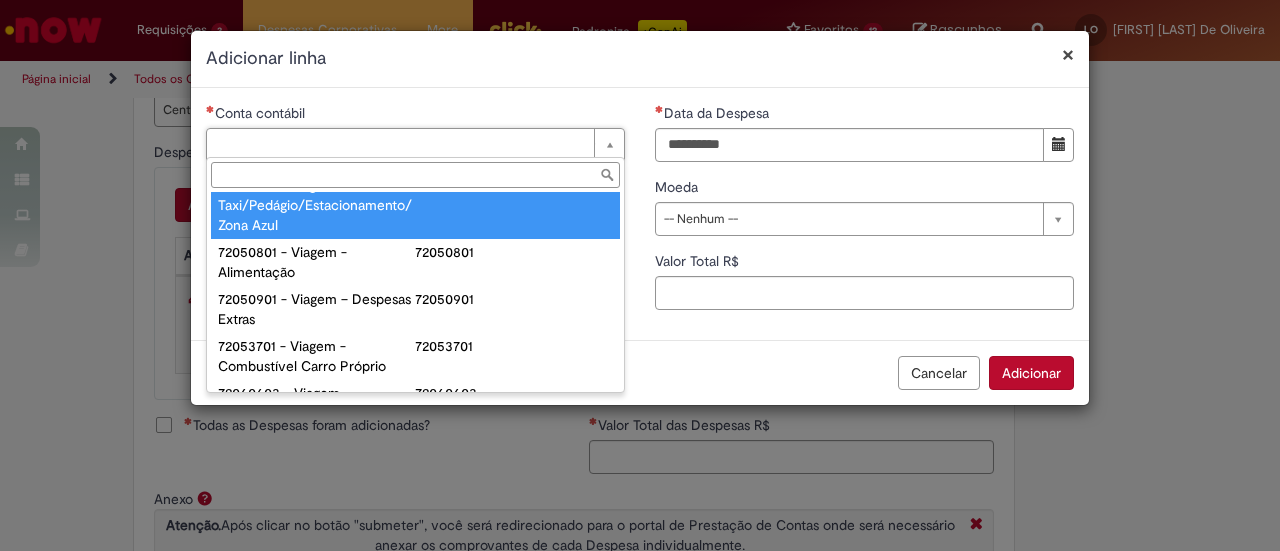 type on "**********" 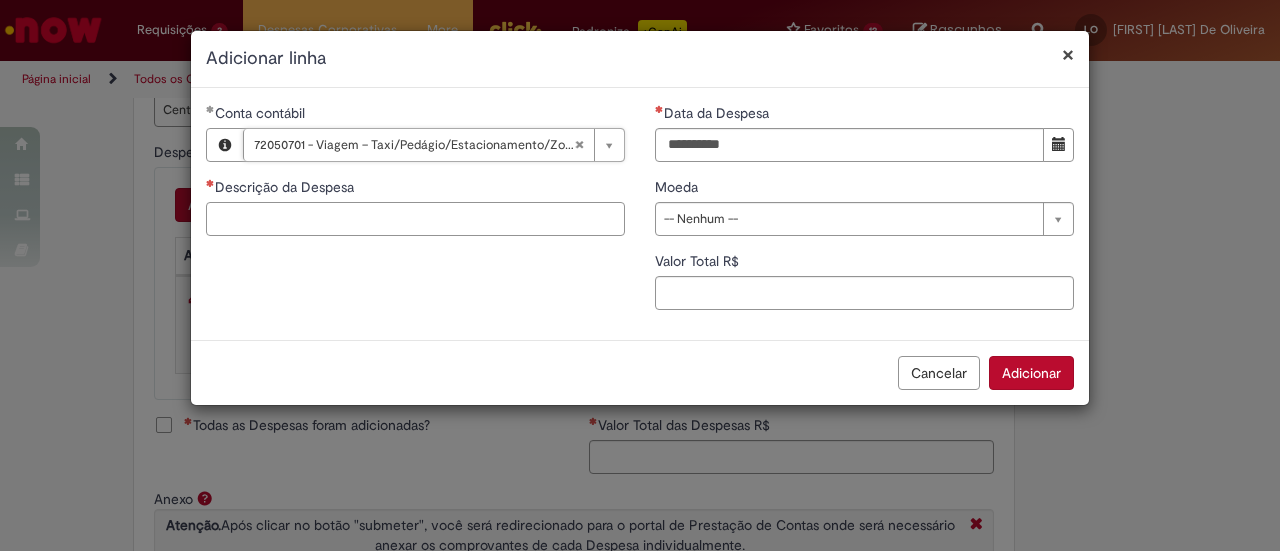 click on "Descrição da Despesa" at bounding box center [415, 219] 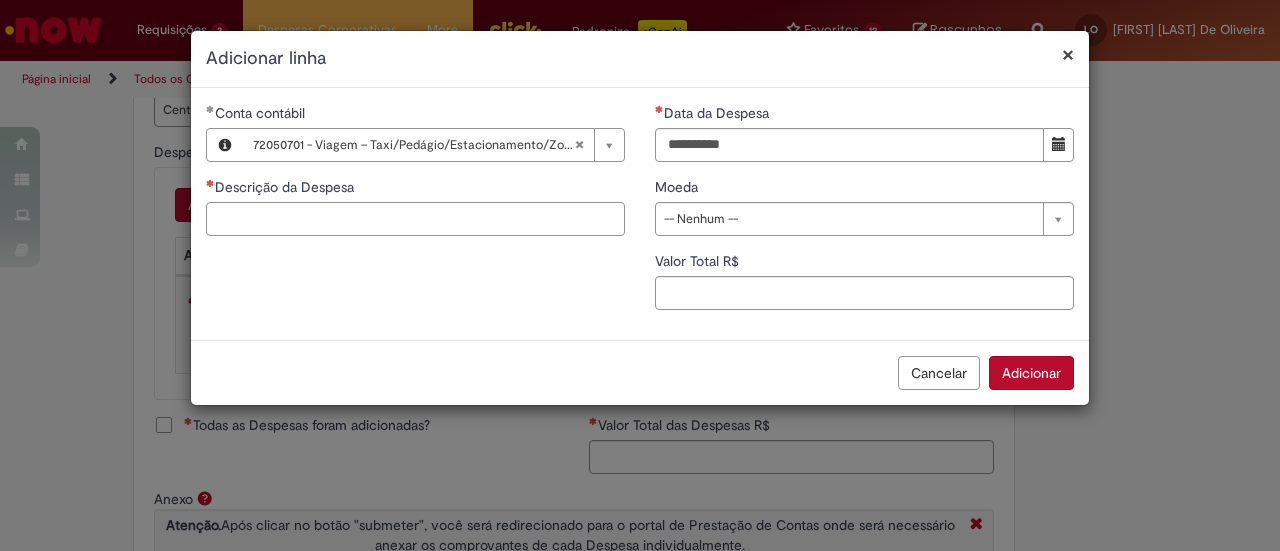paste on "**********" 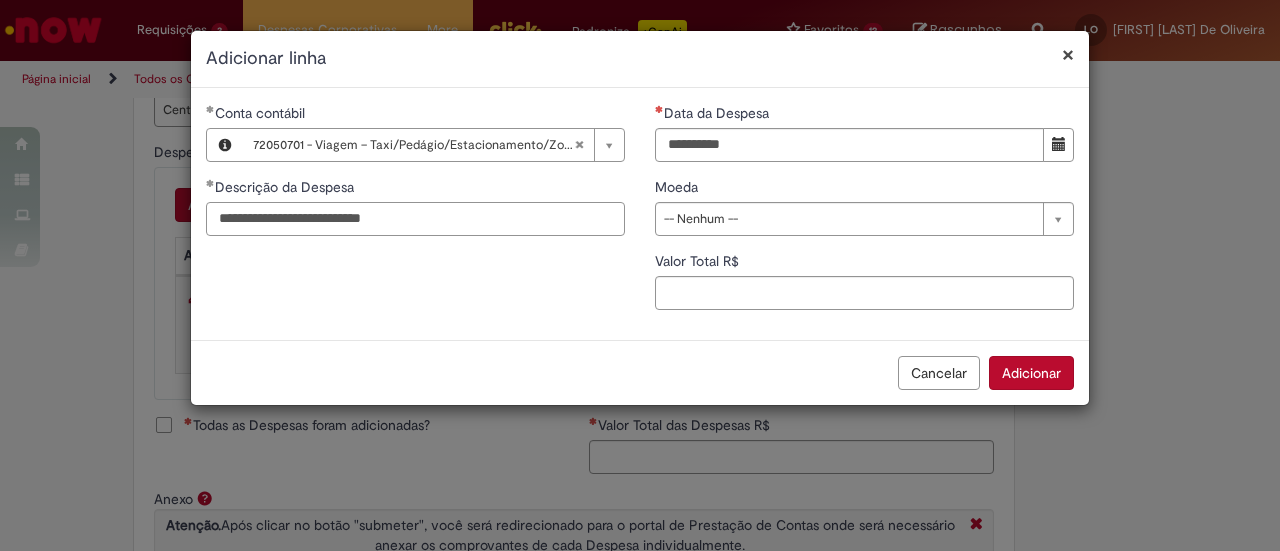 type on "**********" 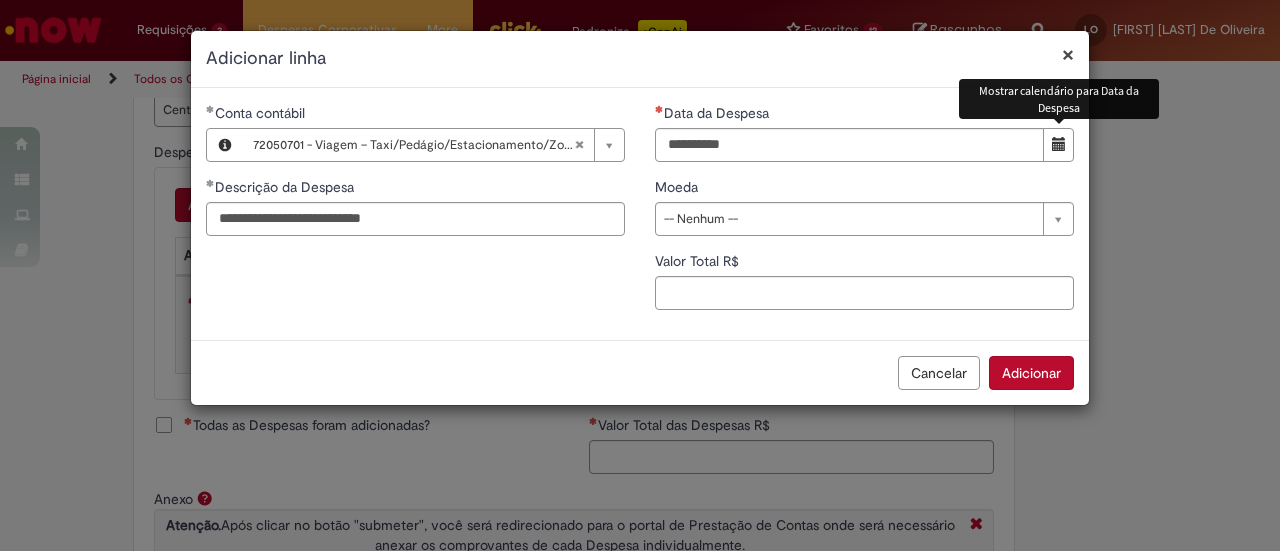 click at bounding box center (1058, 145) 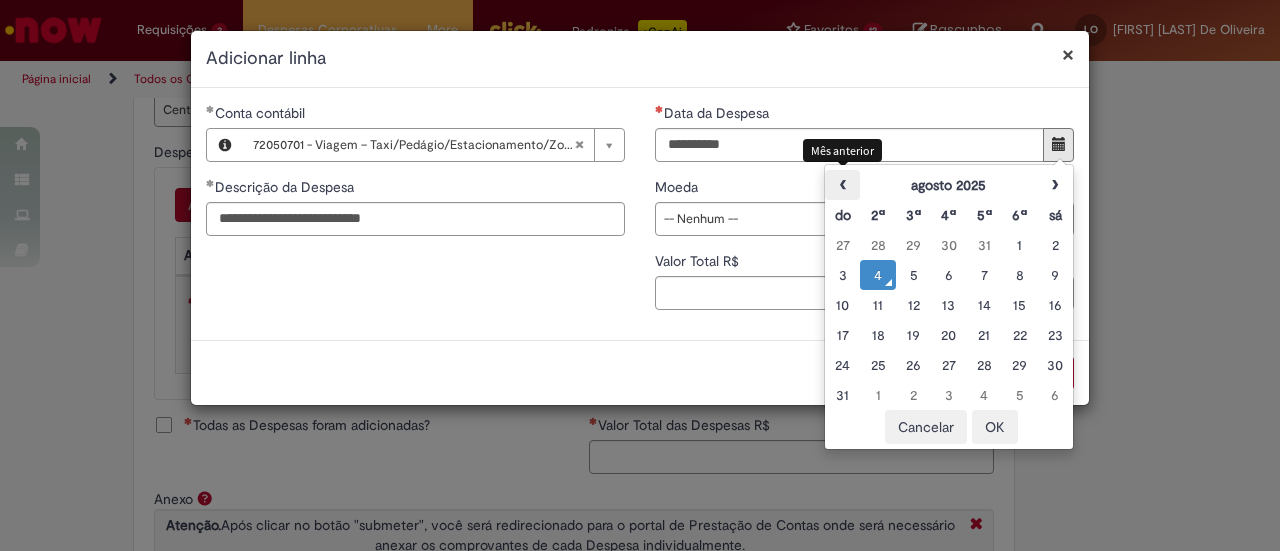 click on "‹" at bounding box center [842, 185] 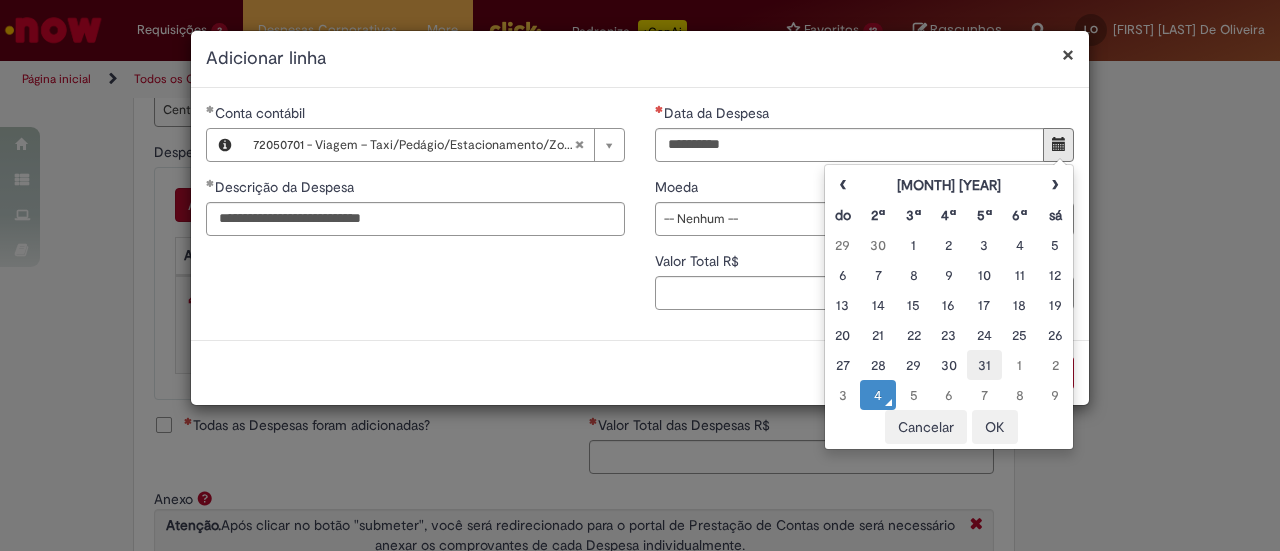 click on "31" at bounding box center (984, 365) 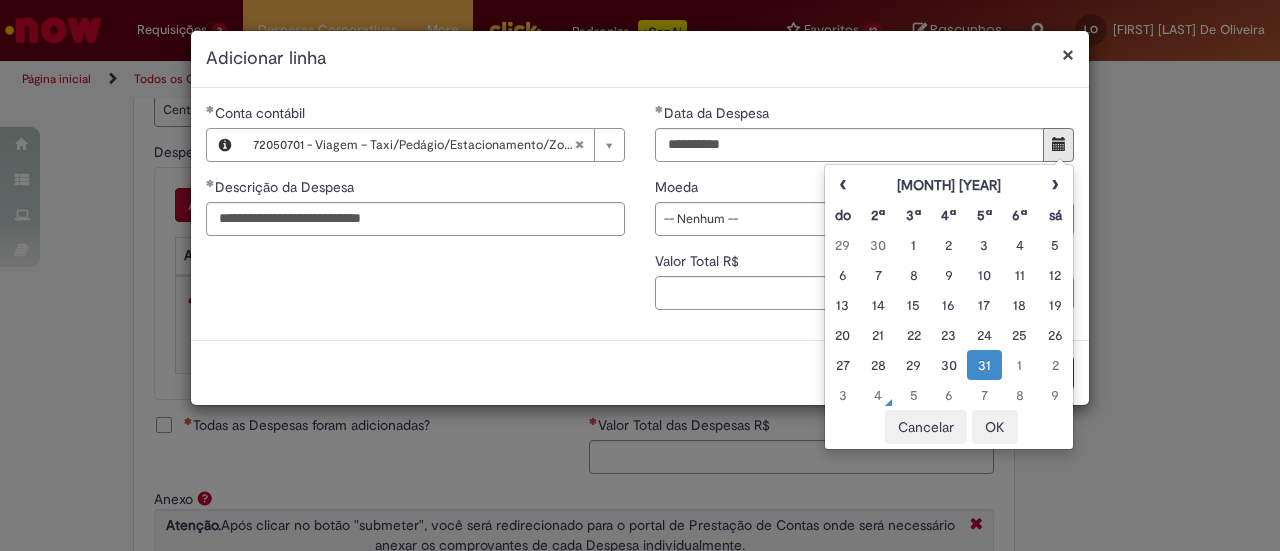 type on "**********" 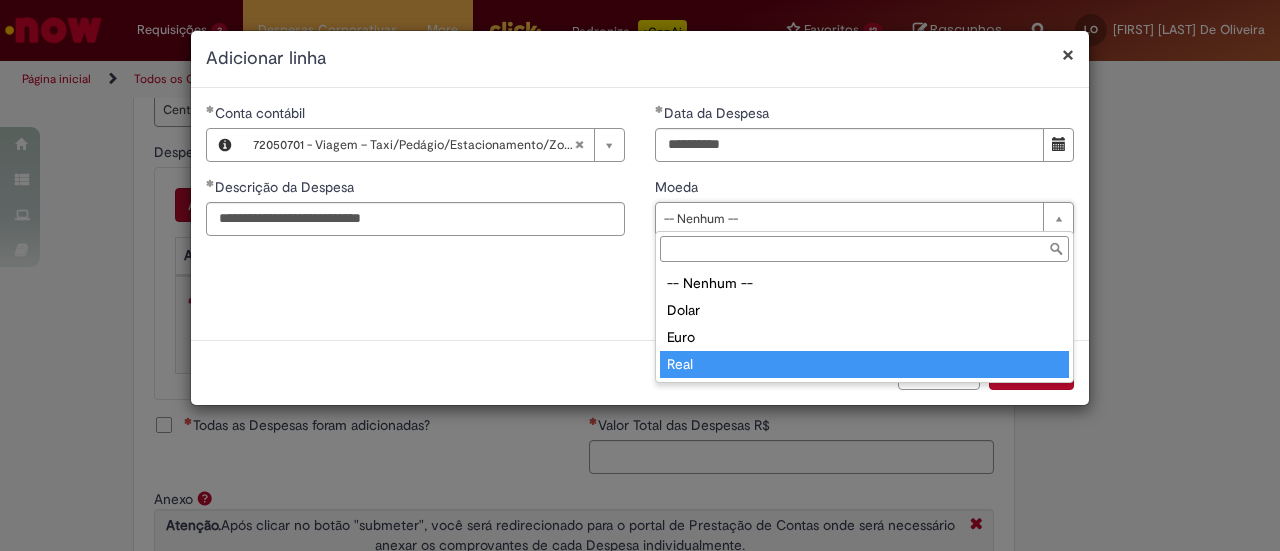 type on "****" 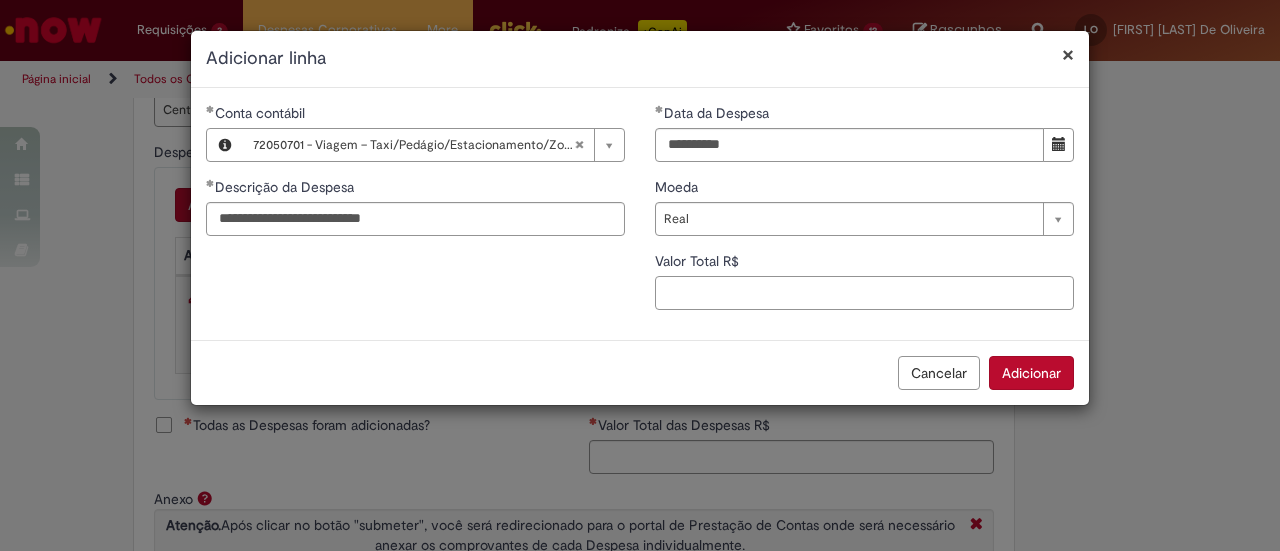 click on "Valor Total R$" at bounding box center (864, 293) 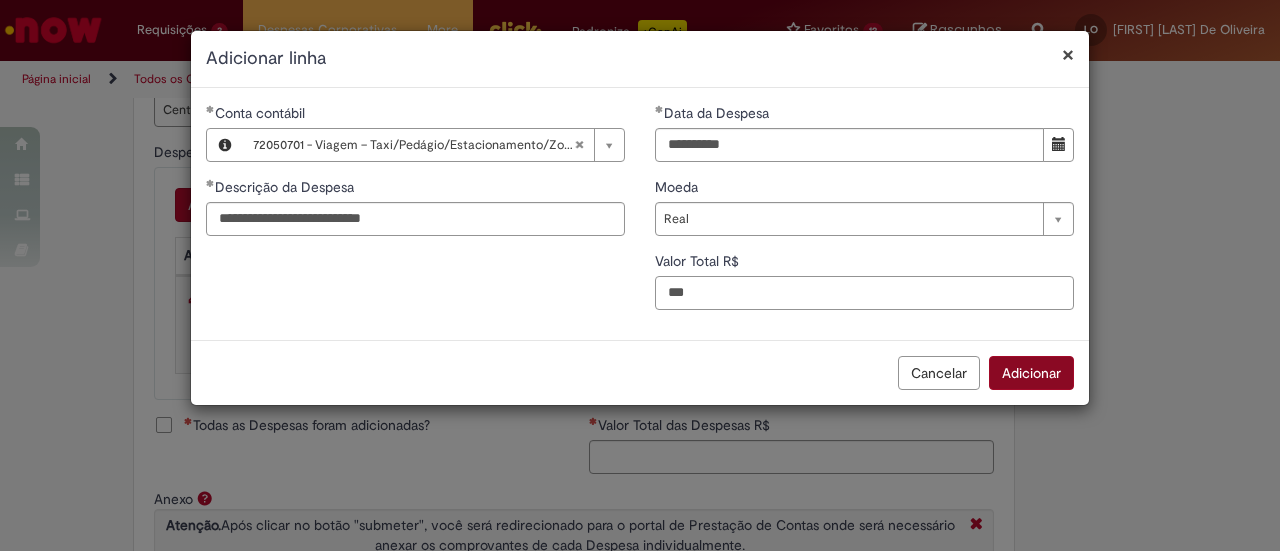 type on "***" 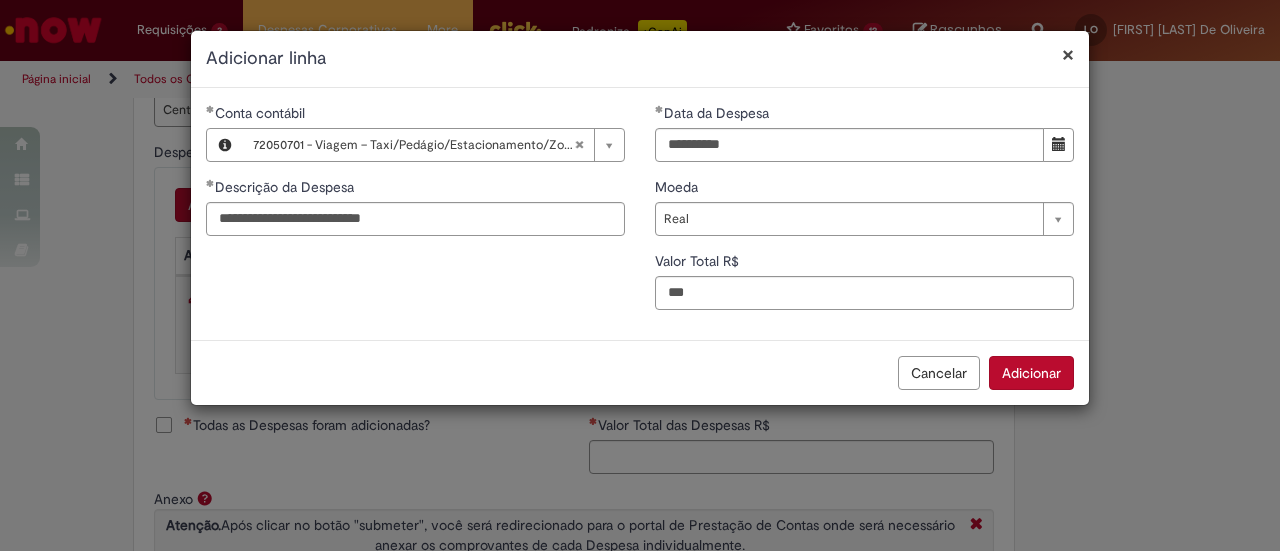 click on "Adicionar" at bounding box center (1031, 373) 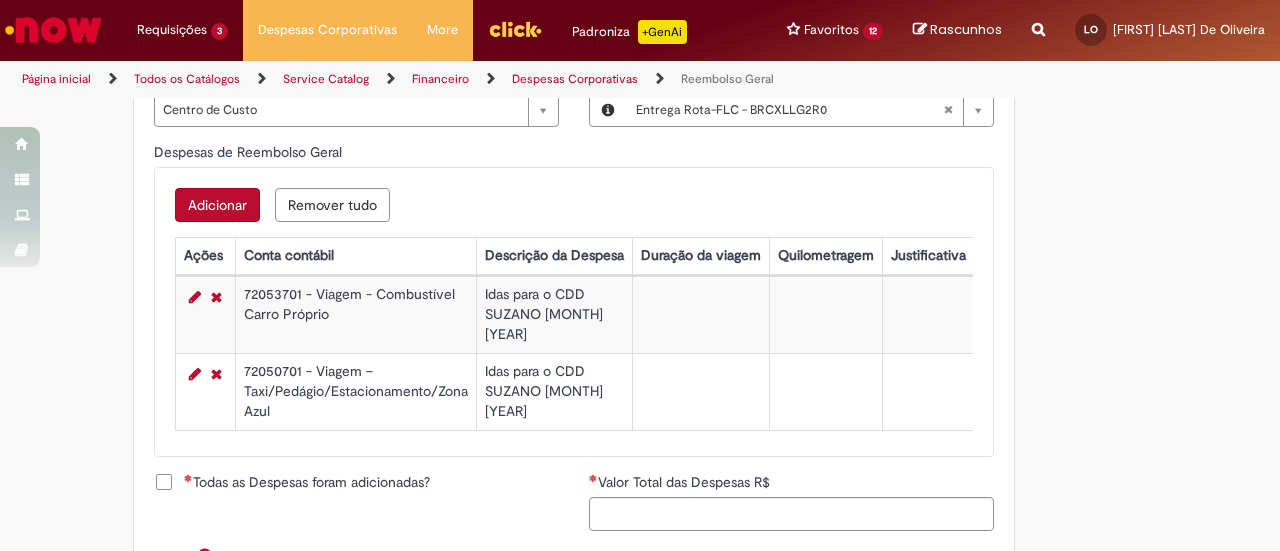 click on "Todas as Despesas foram adicionadas?" at bounding box center (307, 482) 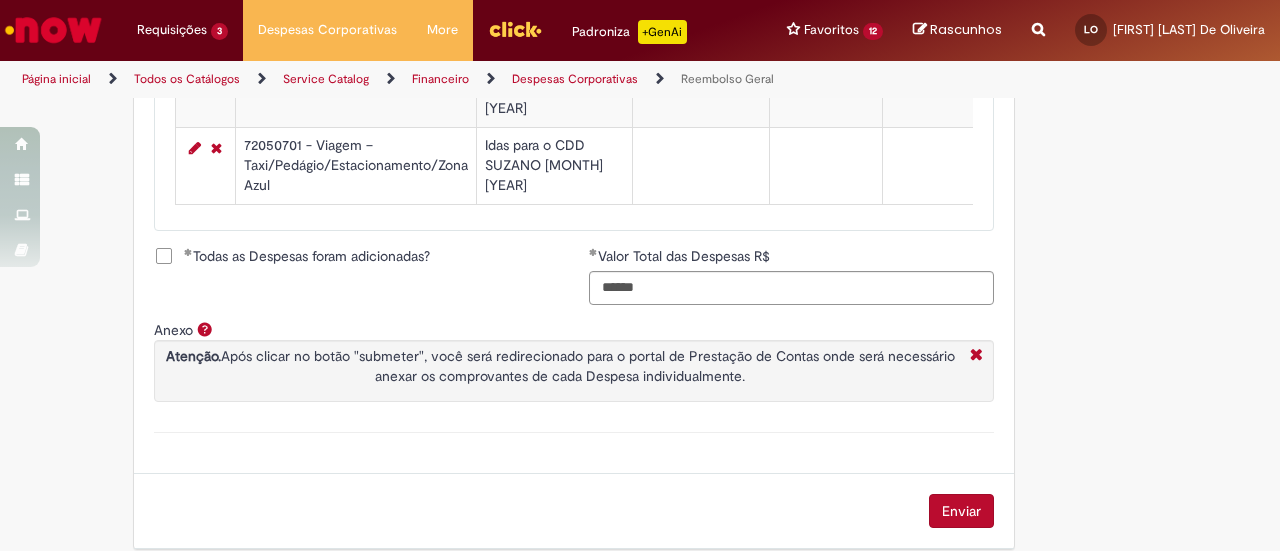 scroll, scrollTop: 1034, scrollLeft: 0, axis: vertical 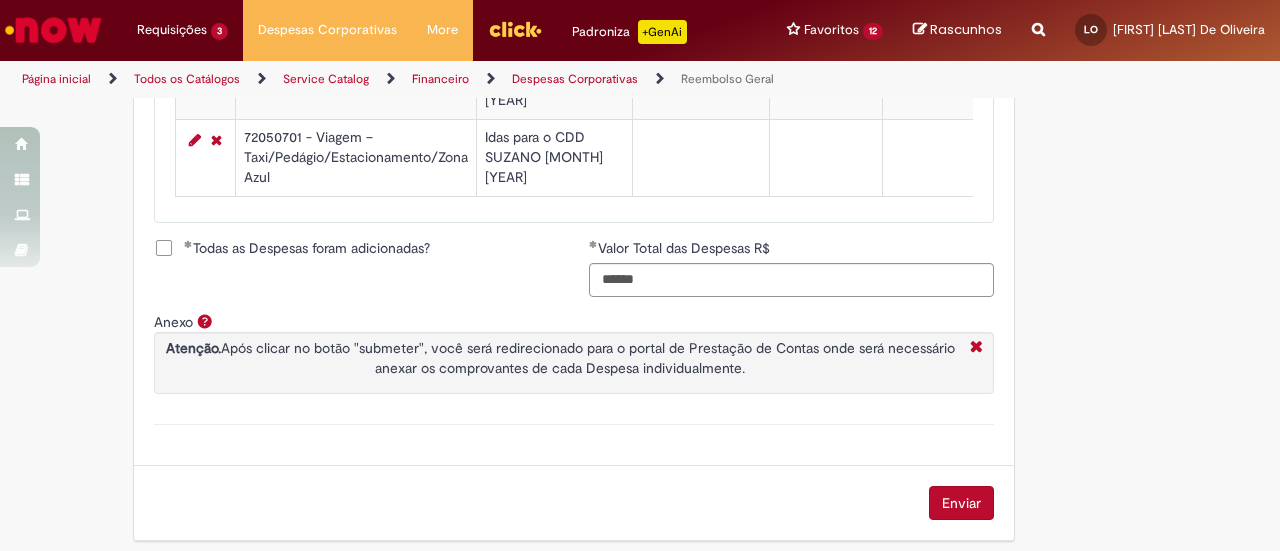click on "Enviar" at bounding box center (961, 503) 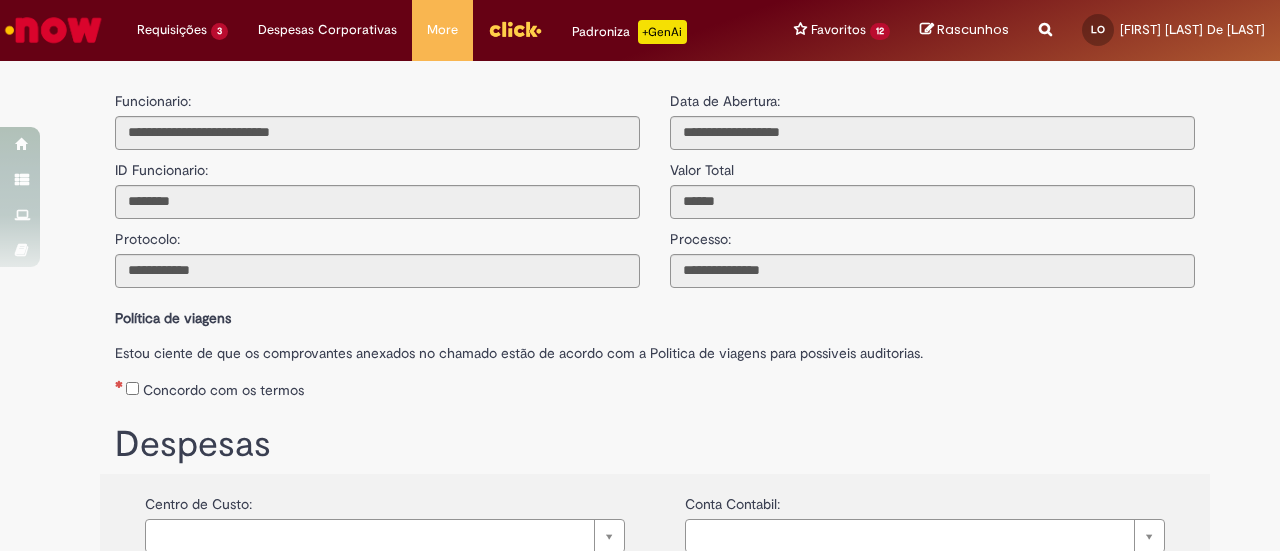 scroll, scrollTop: 0, scrollLeft: 0, axis: both 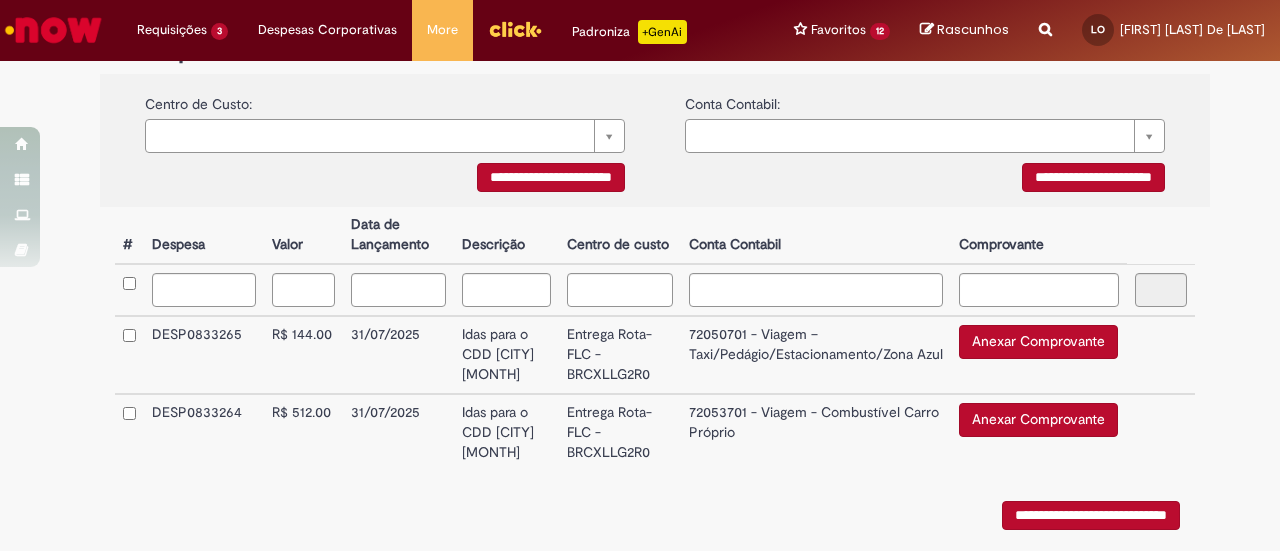 click on "Anexar Comprovante" at bounding box center (1038, 342) 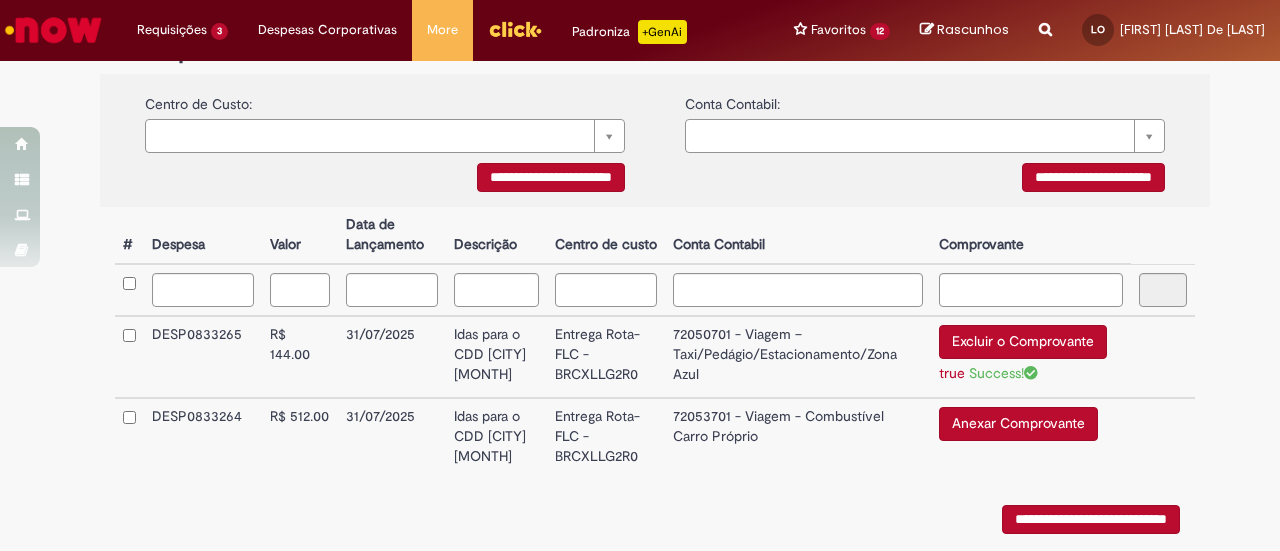 scroll, scrollTop: 500, scrollLeft: 0, axis: vertical 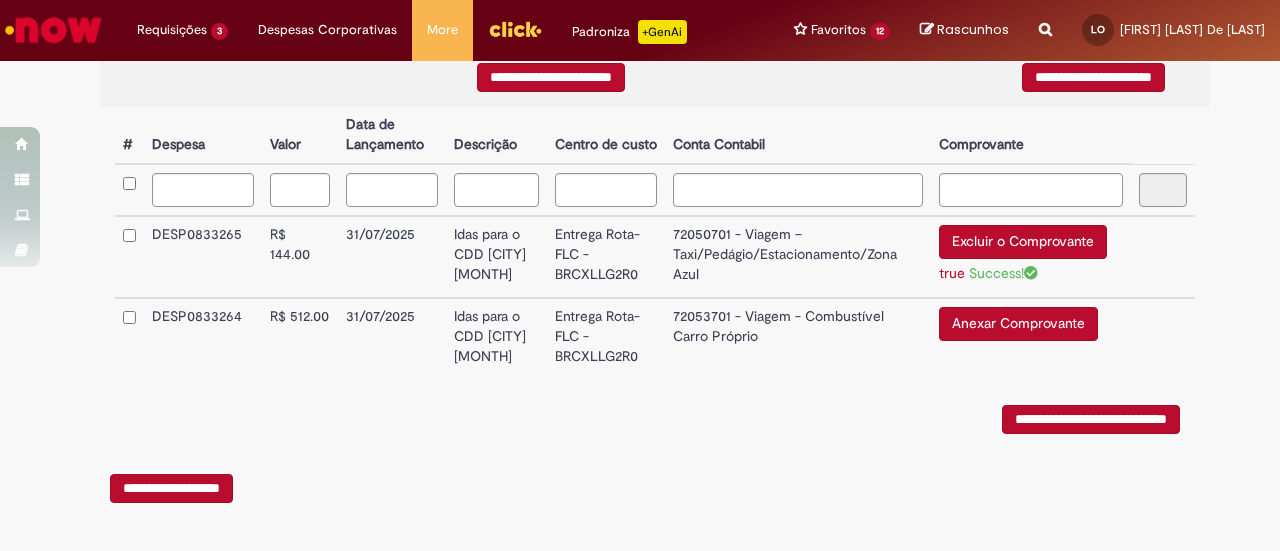 click on "Anexar Comprovante" at bounding box center [1018, 324] 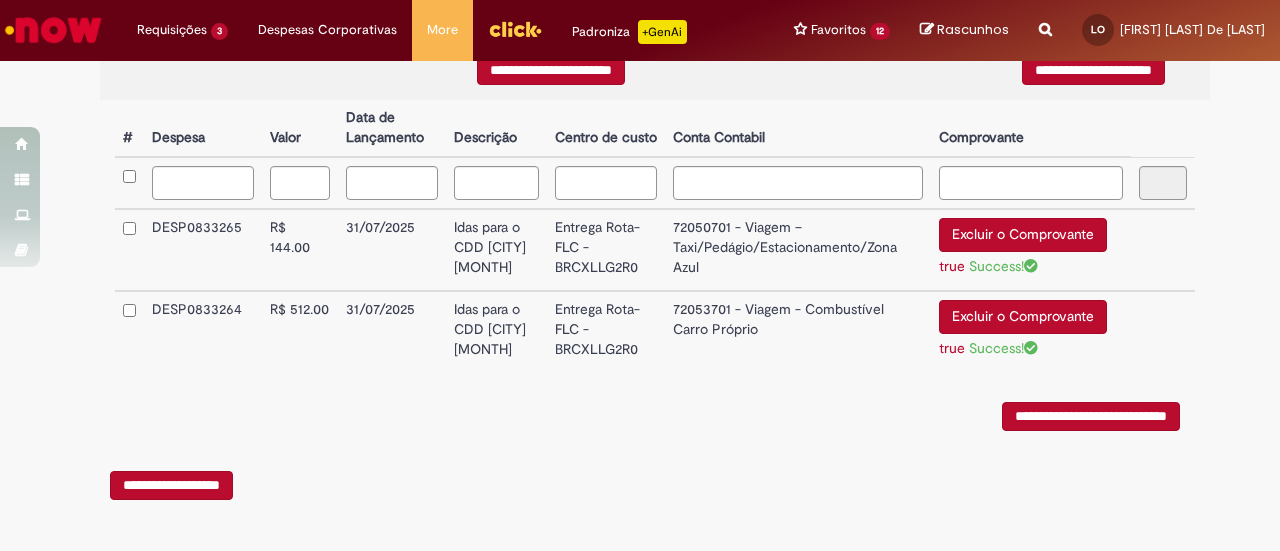 scroll, scrollTop: 546, scrollLeft: 0, axis: vertical 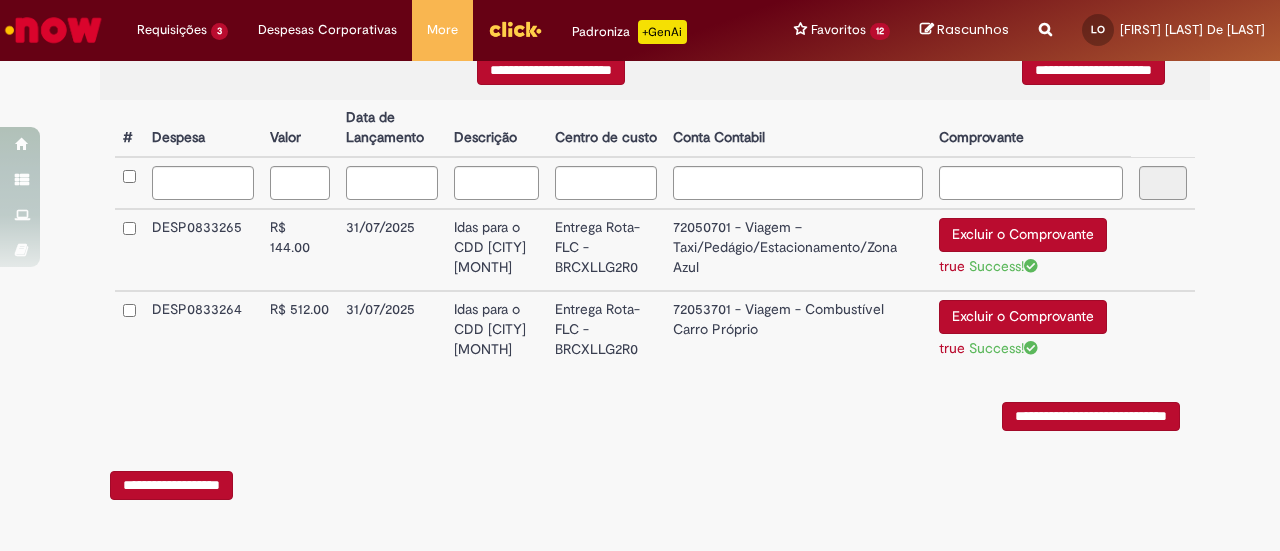 click on "**********" at bounding box center [1091, 416] 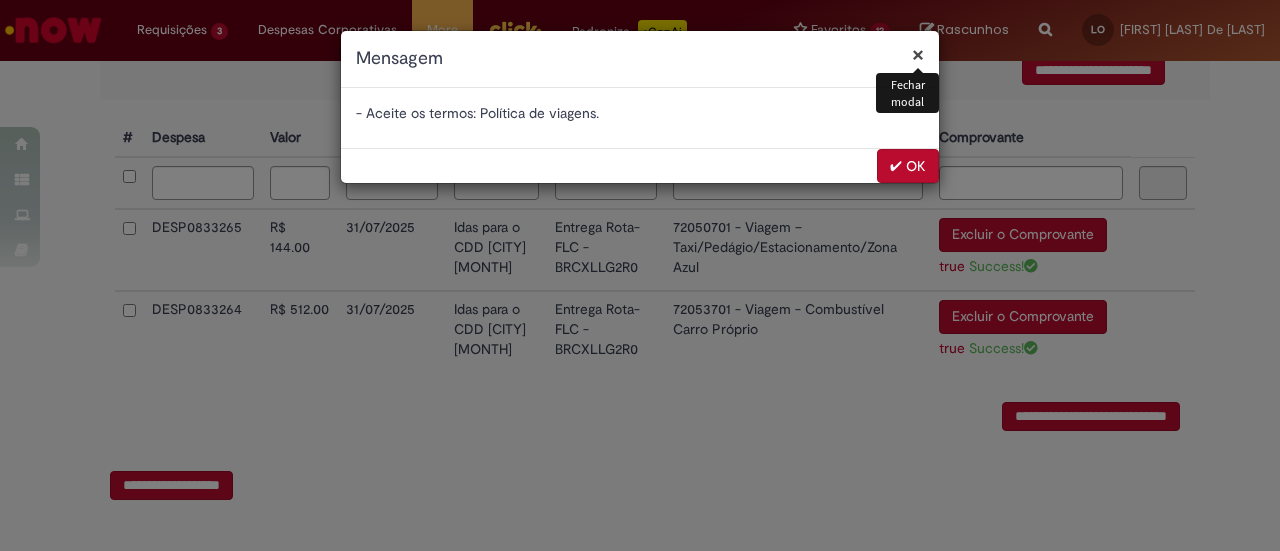 click on "✔ OK" at bounding box center [908, 166] 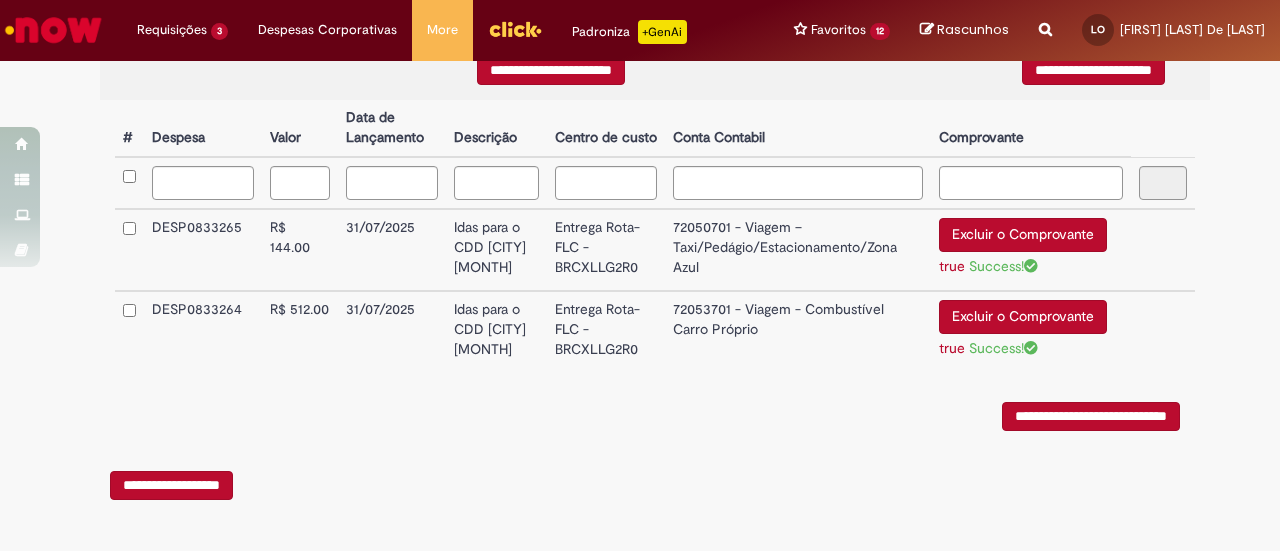 scroll, scrollTop: 246, scrollLeft: 0, axis: vertical 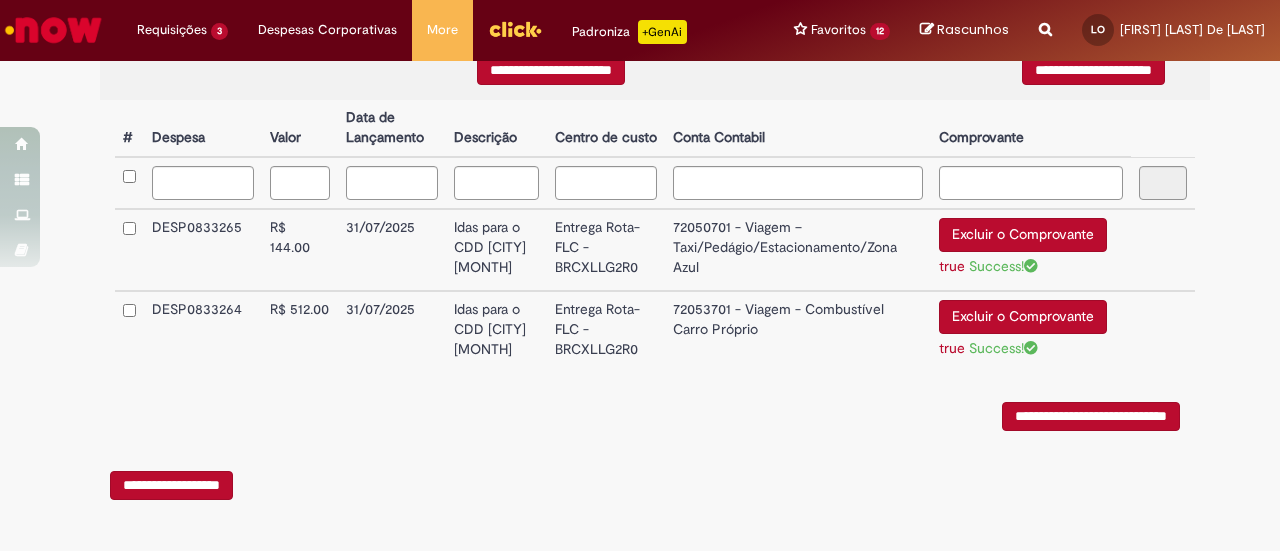 click on "**********" at bounding box center (1091, 416) 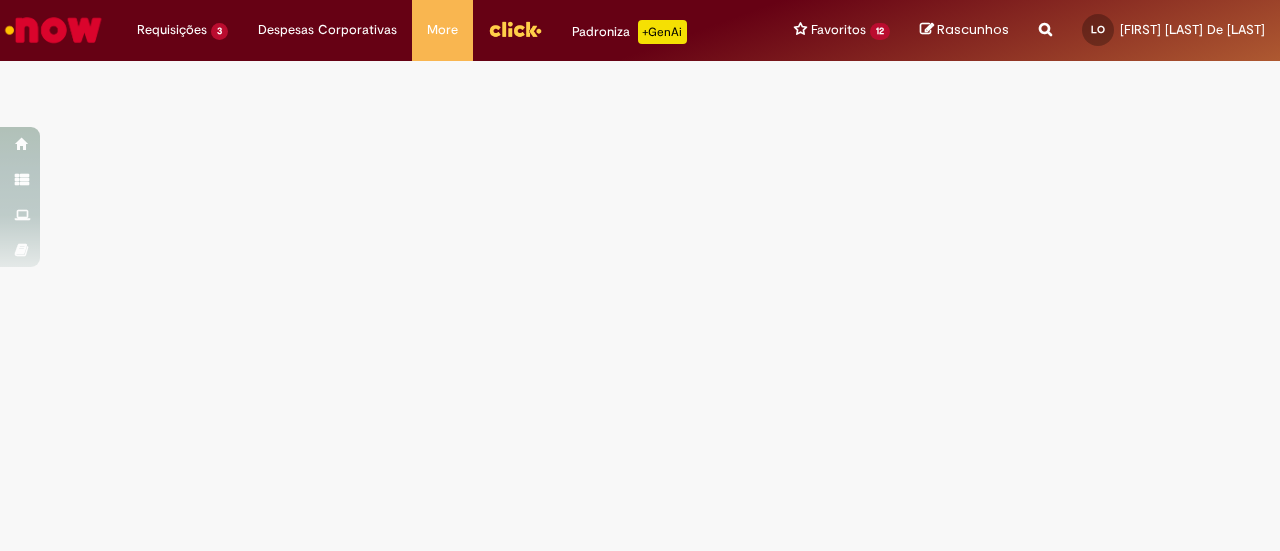 scroll, scrollTop: 0, scrollLeft: 0, axis: both 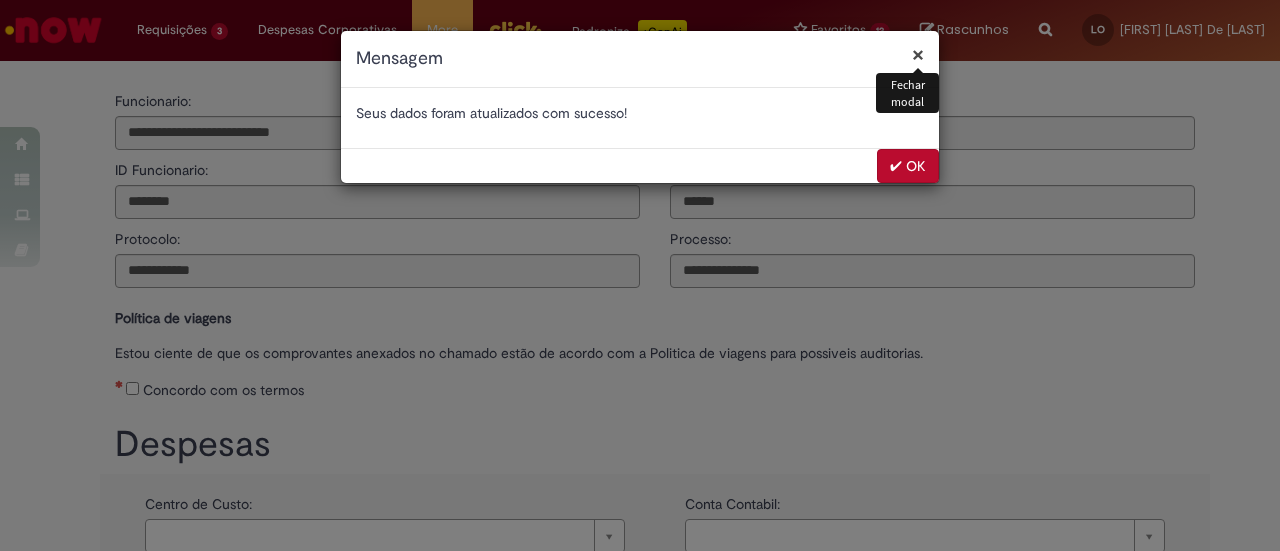 click on "✔ OK" at bounding box center (908, 166) 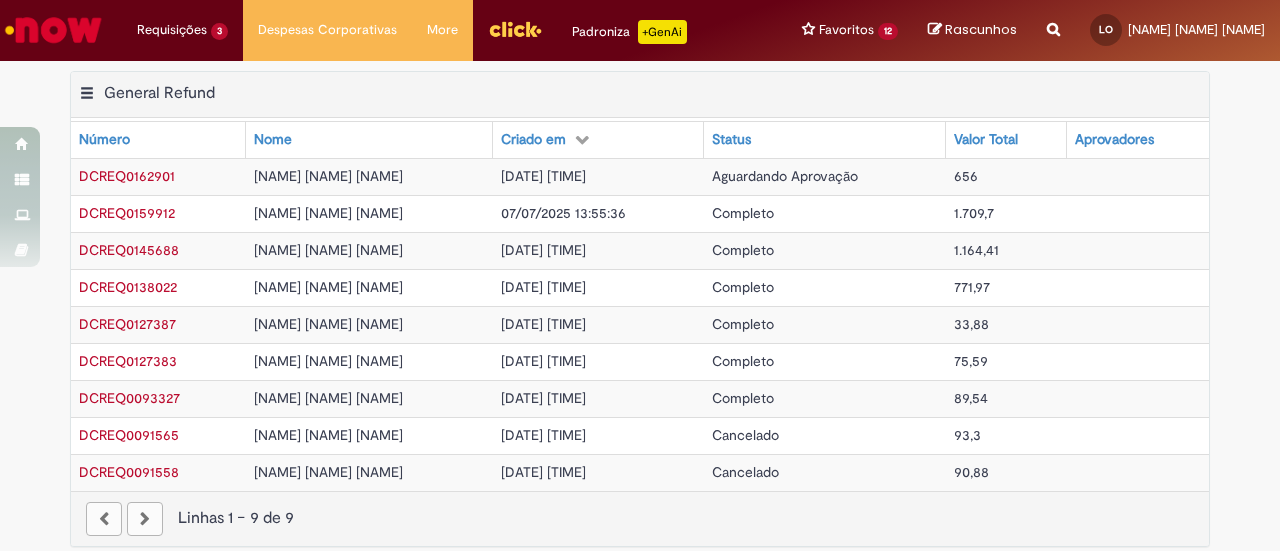 scroll, scrollTop: 0, scrollLeft: 0, axis: both 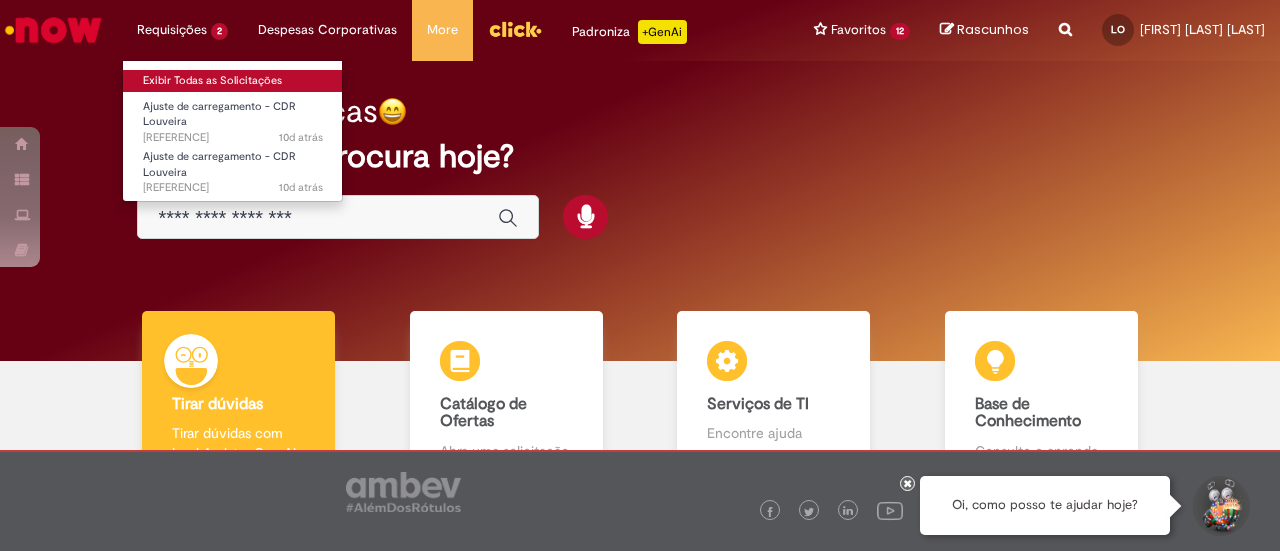 click on "Exibir Todas as Solicitações" at bounding box center [233, 81] 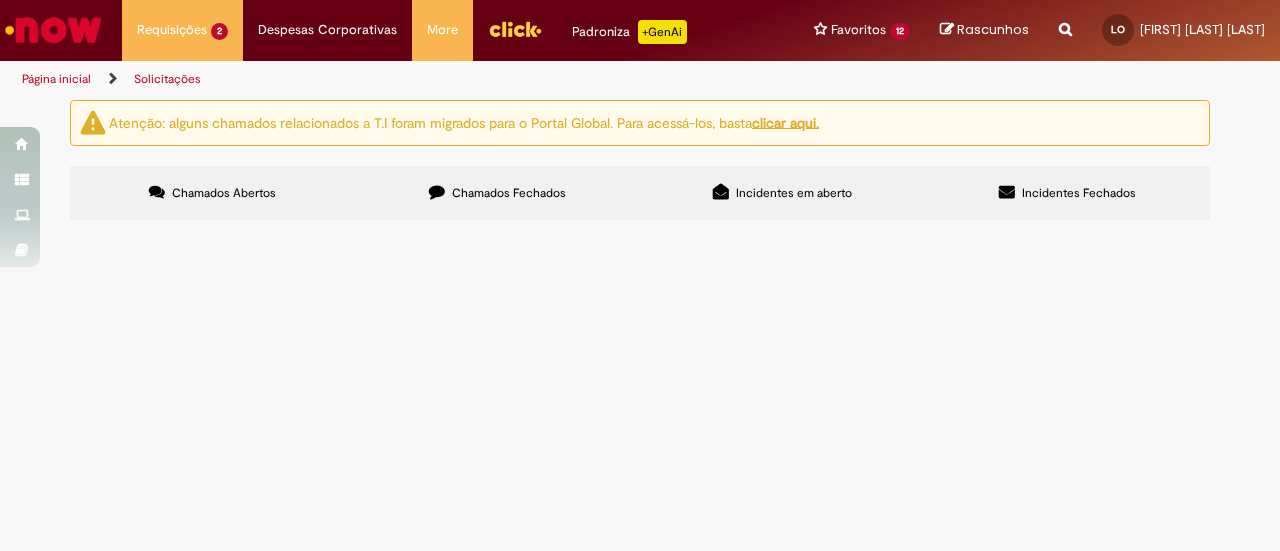 click on "Chamados Fechados" at bounding box center [509, 193] 